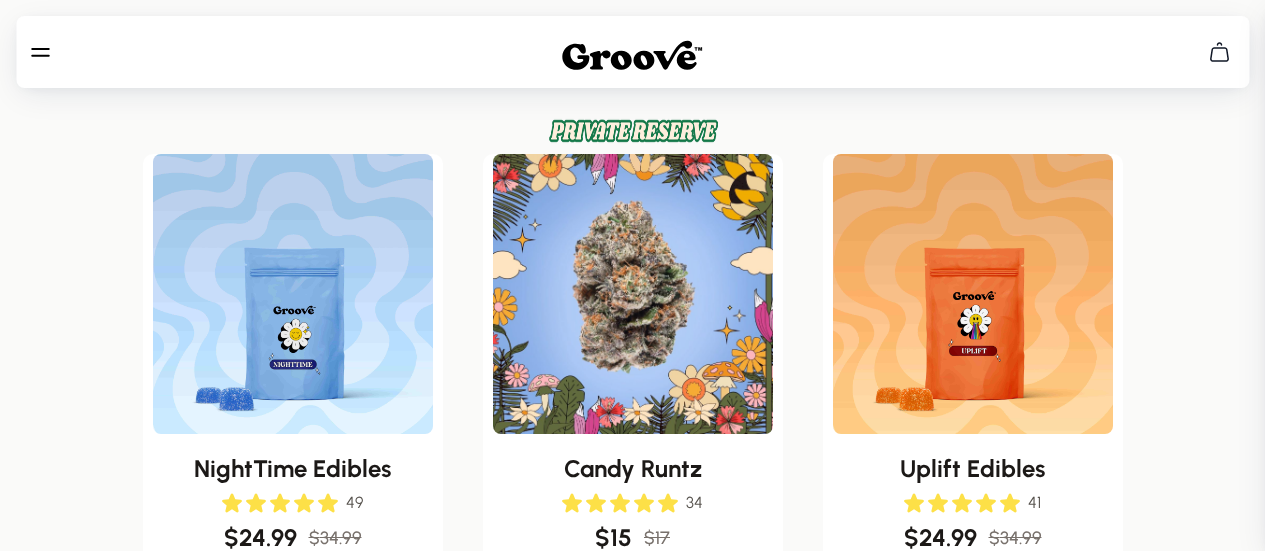scroll, scrollTop: 0, scrollLeft: 0, axis: both 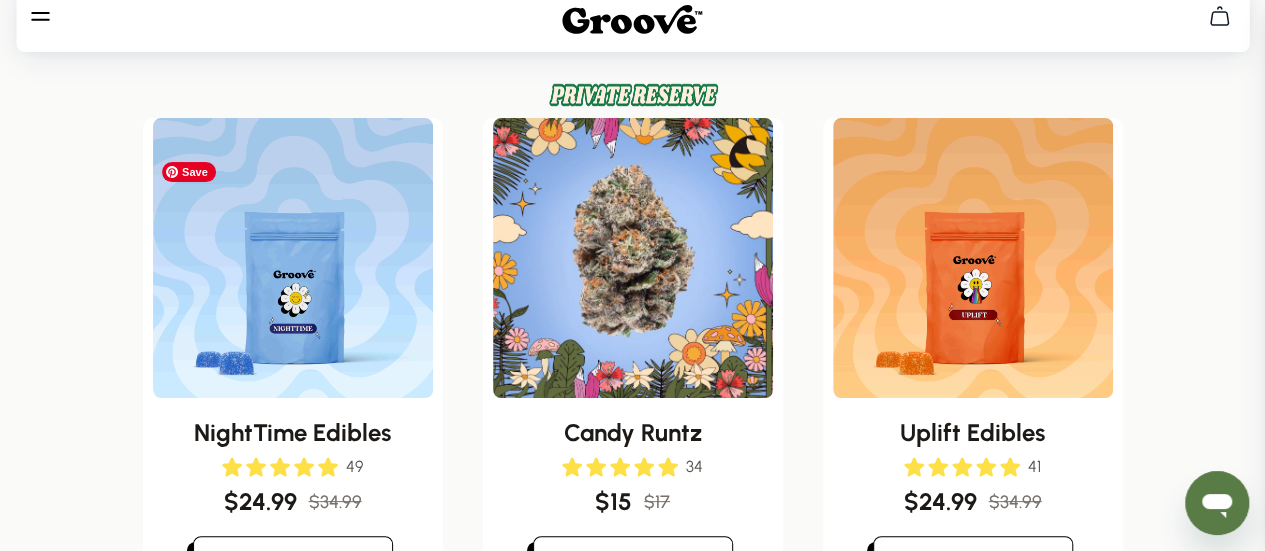 click at bounding box center (293, 258) 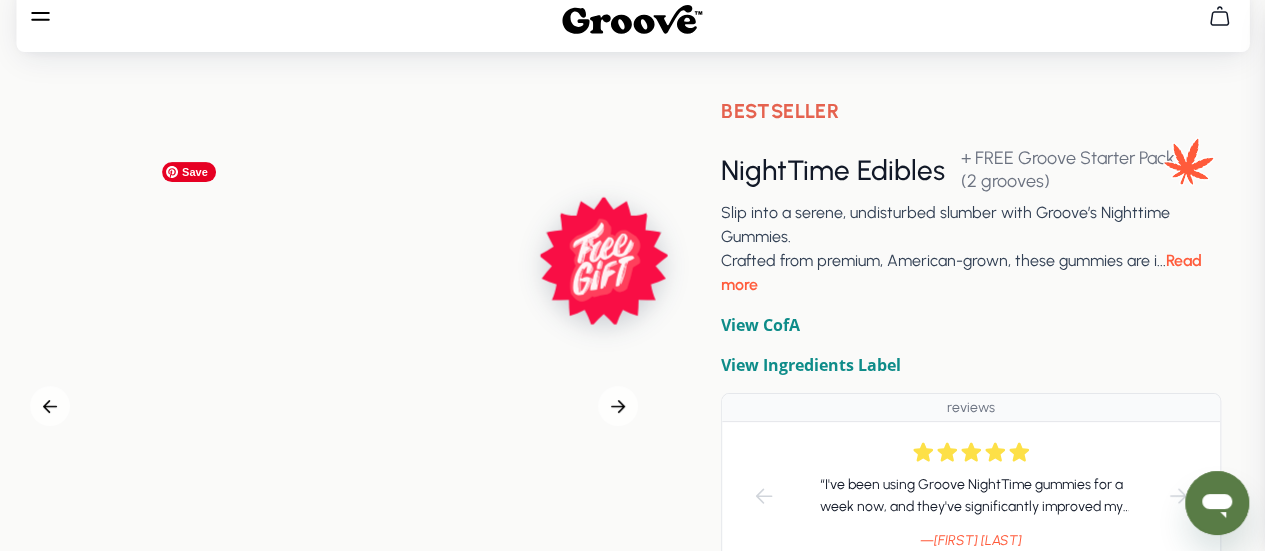scroll, scrollTop: 0, scrollLeft: 0, axis: both 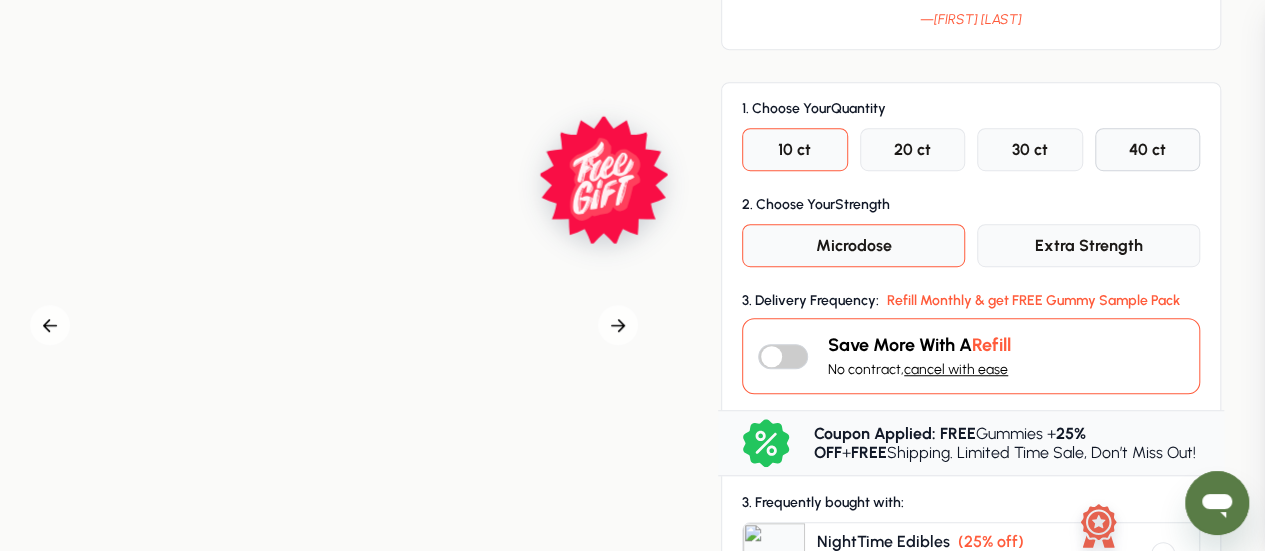 click on "40 ct" at bounding box center [1148, 149] 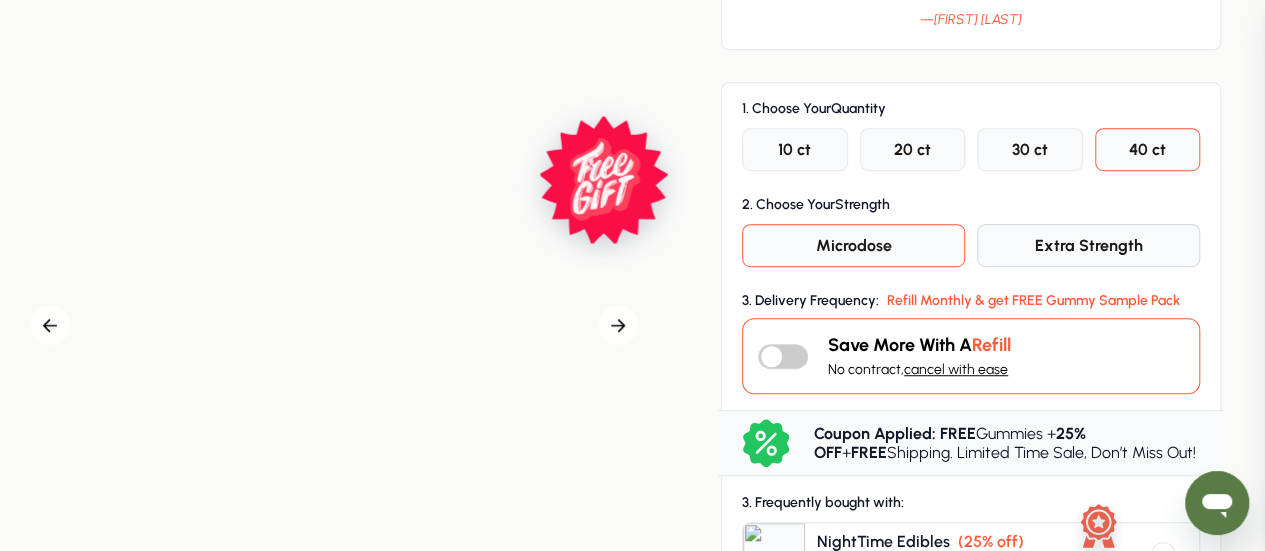 click on "Extra Strength" at bounding box center [794, 149] 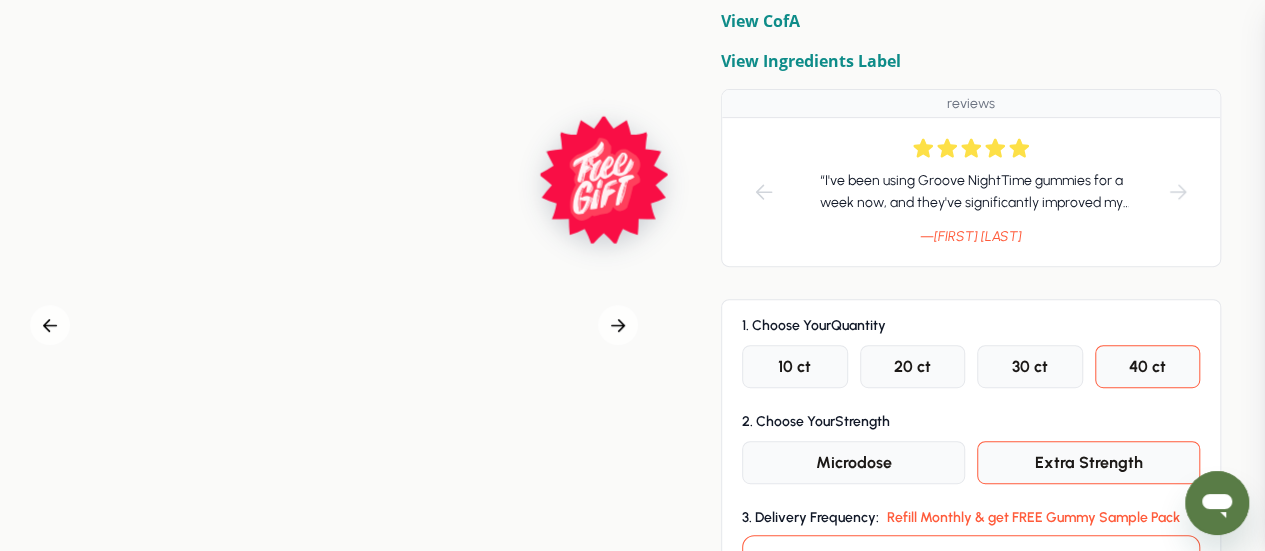 scroll, scrollTop: 433, scrollLeft: 0, axis: vertical 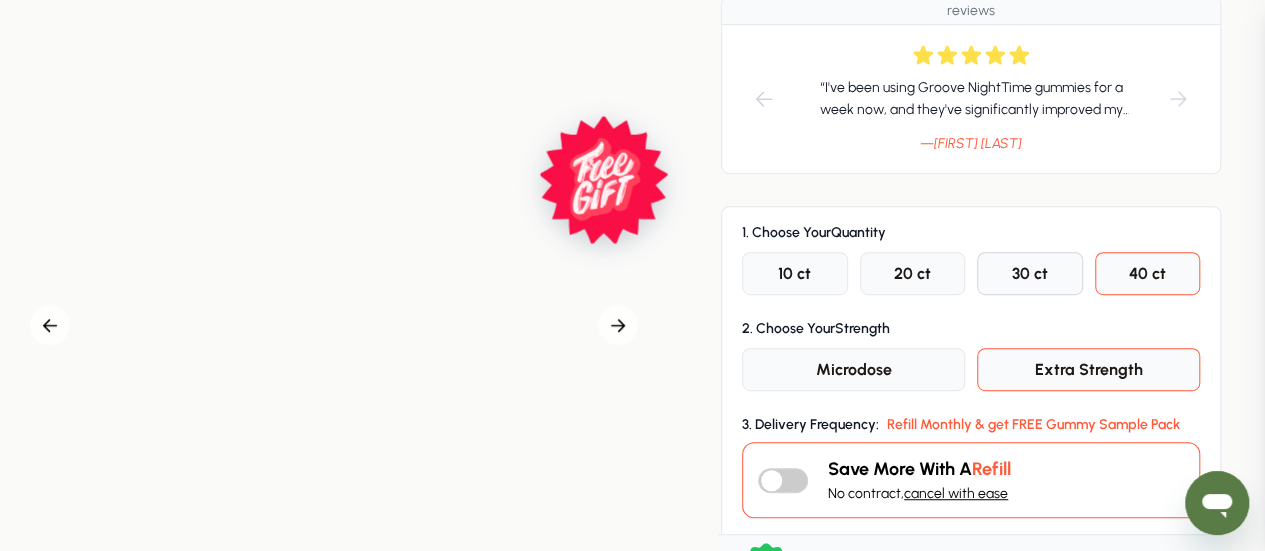 click on "30 ct" at bounding box center [794, 273] 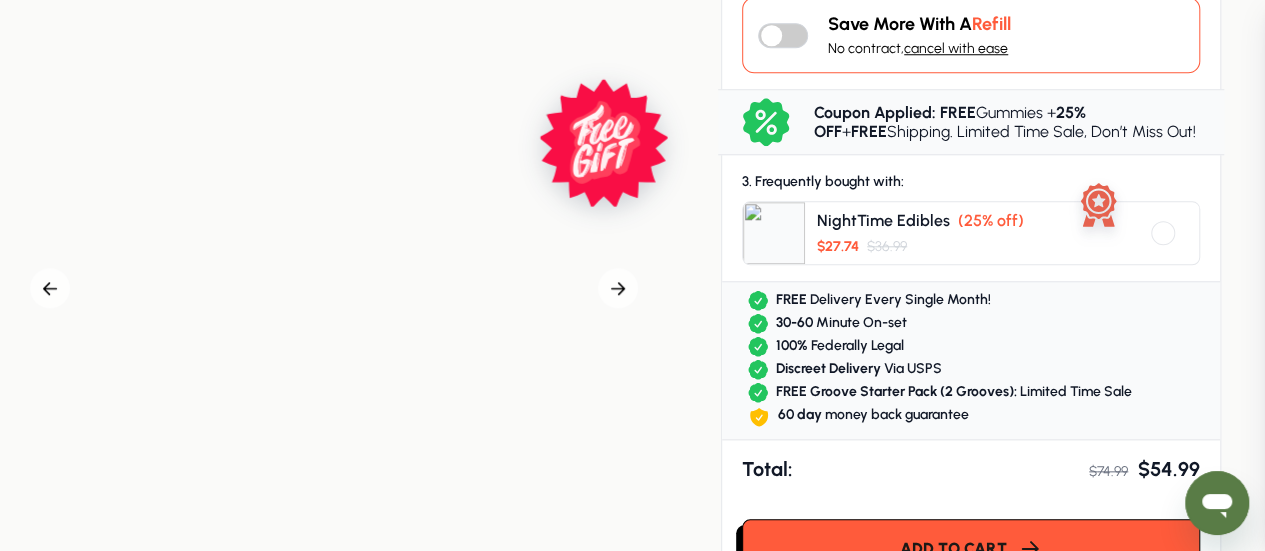 scroll, scrollTop: 947, scrollLeft: 0, axis: vertical 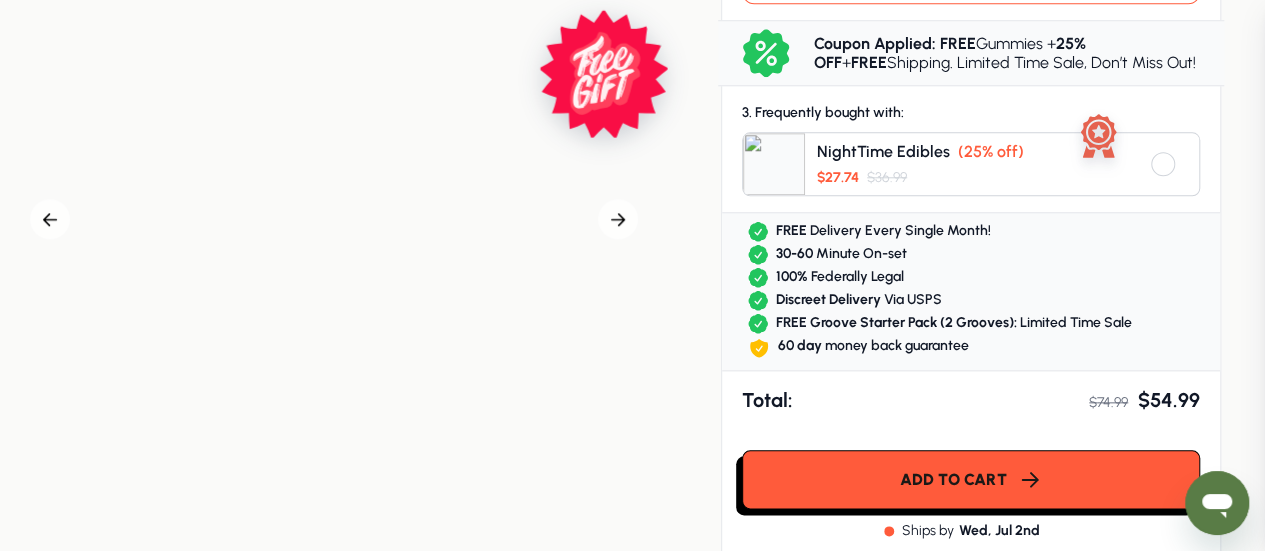 click at bounding box center [1163, 164] 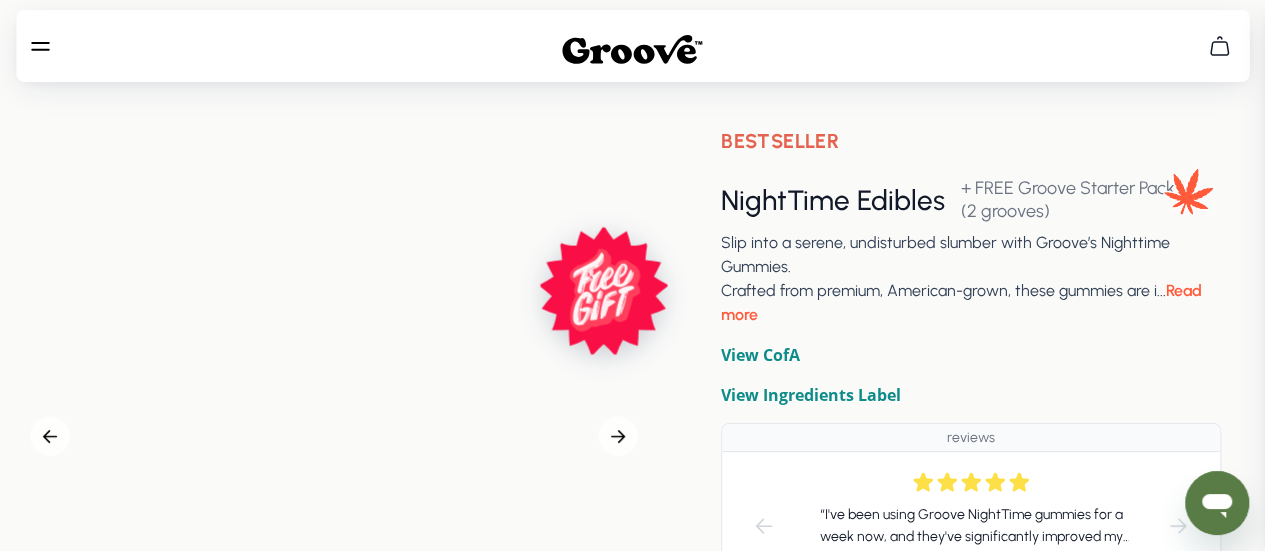 scroll, scrollTop: 0, scrollLeft: 0, axis: both 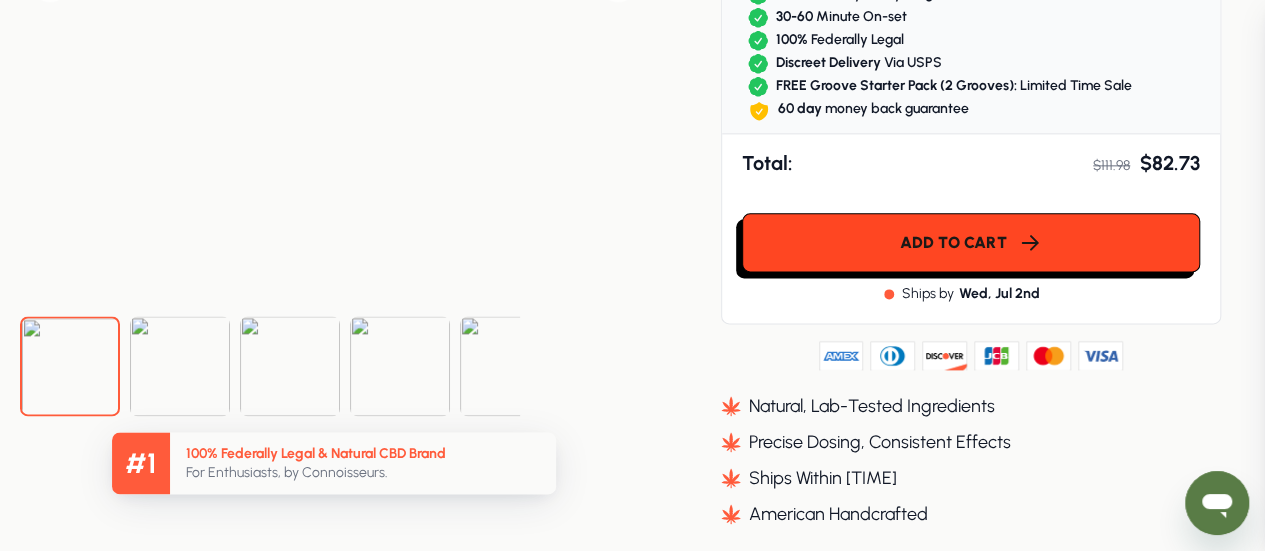 click on "Add to cart" at bounding box center [953, 242] 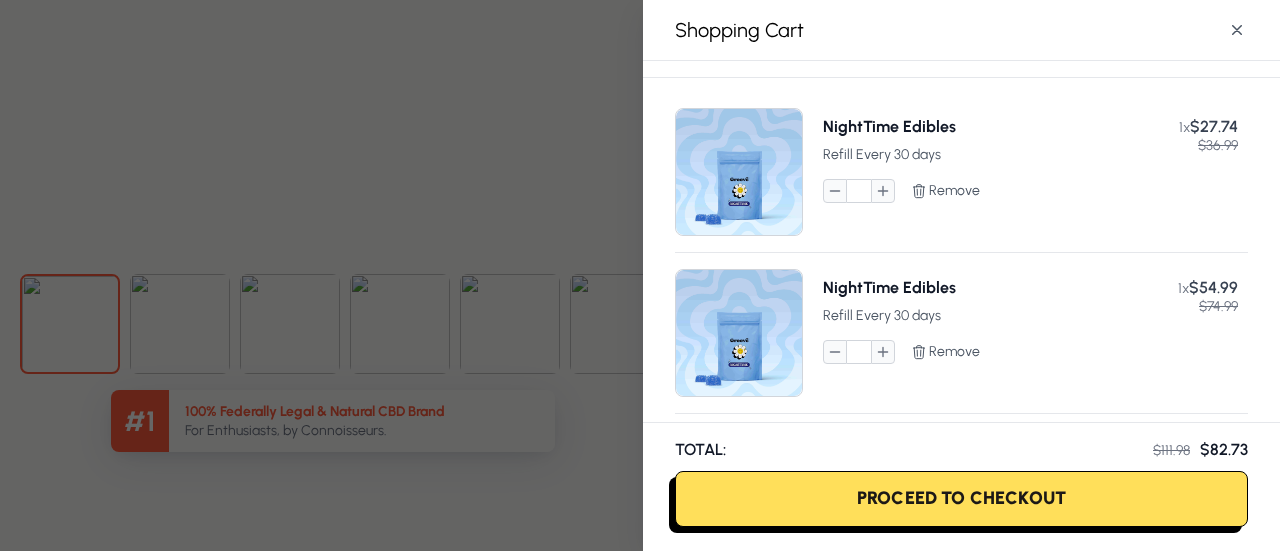 scroll, scrollTop: 201, scrollLeft: 0, axis: vertical 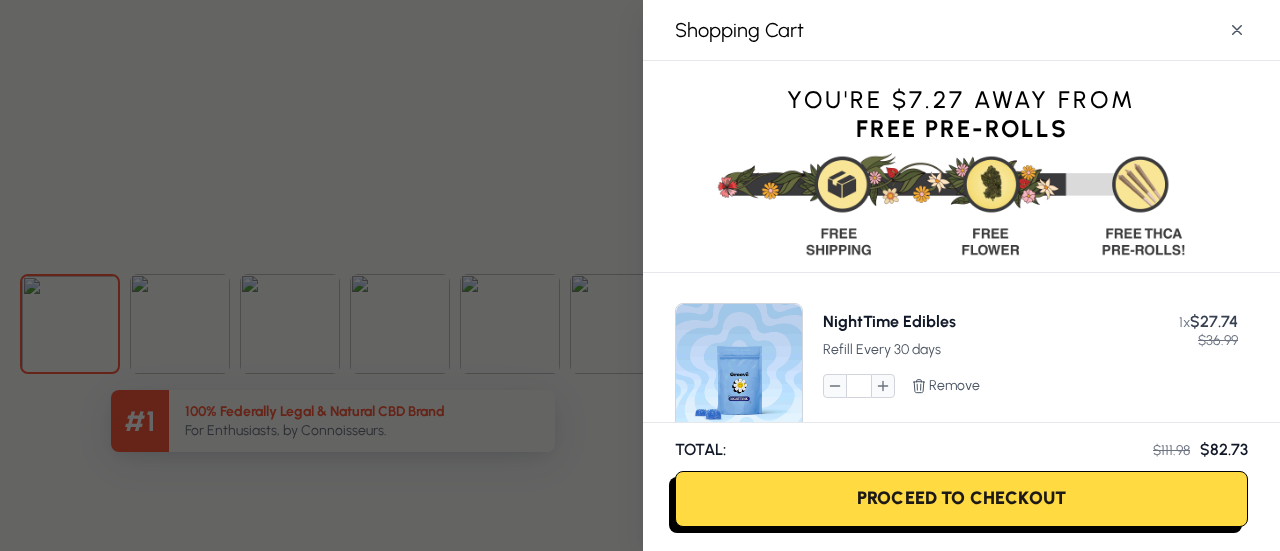 click on "Proceed To Checkout" at bounding box center [961, 499] 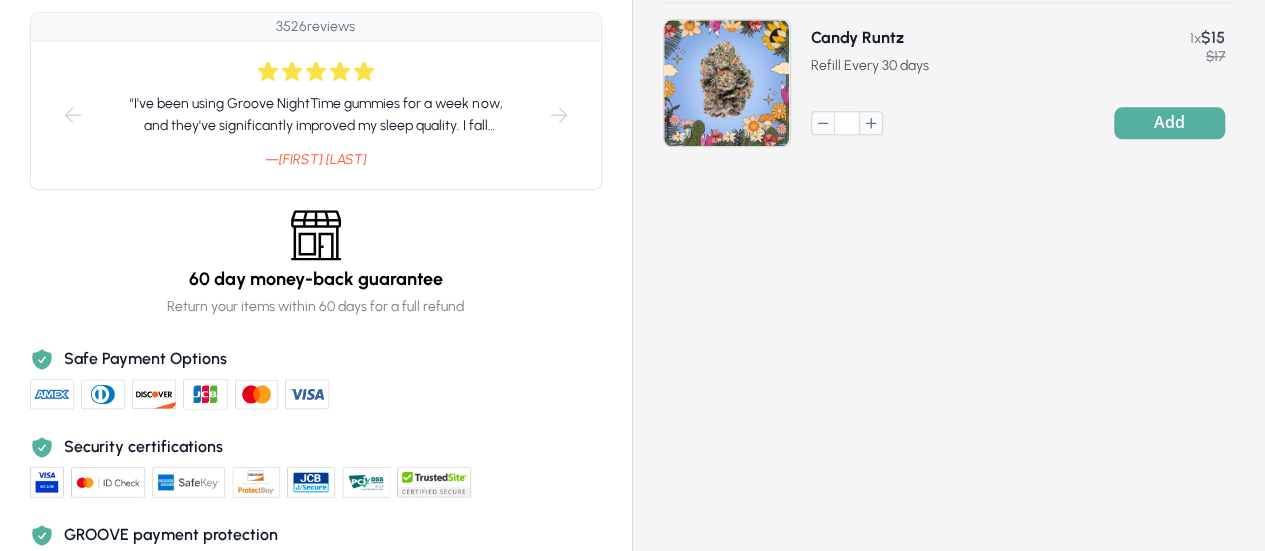 scroll, scrollTop: 0, scrollLeft: 0, axis: both 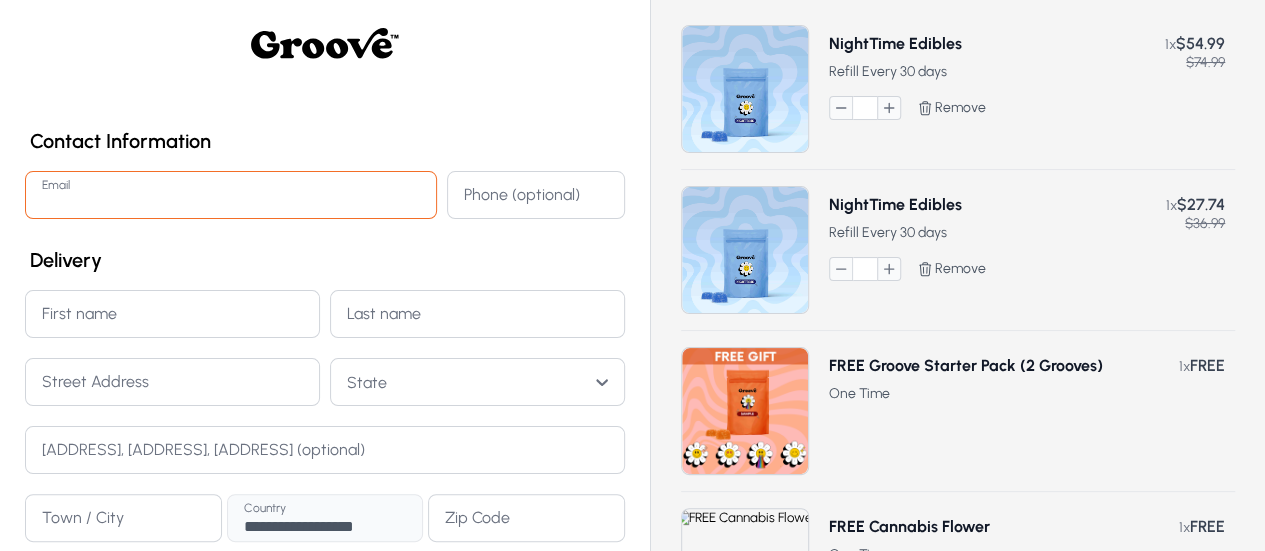 click on "Email" at bounding box center (231, 195) 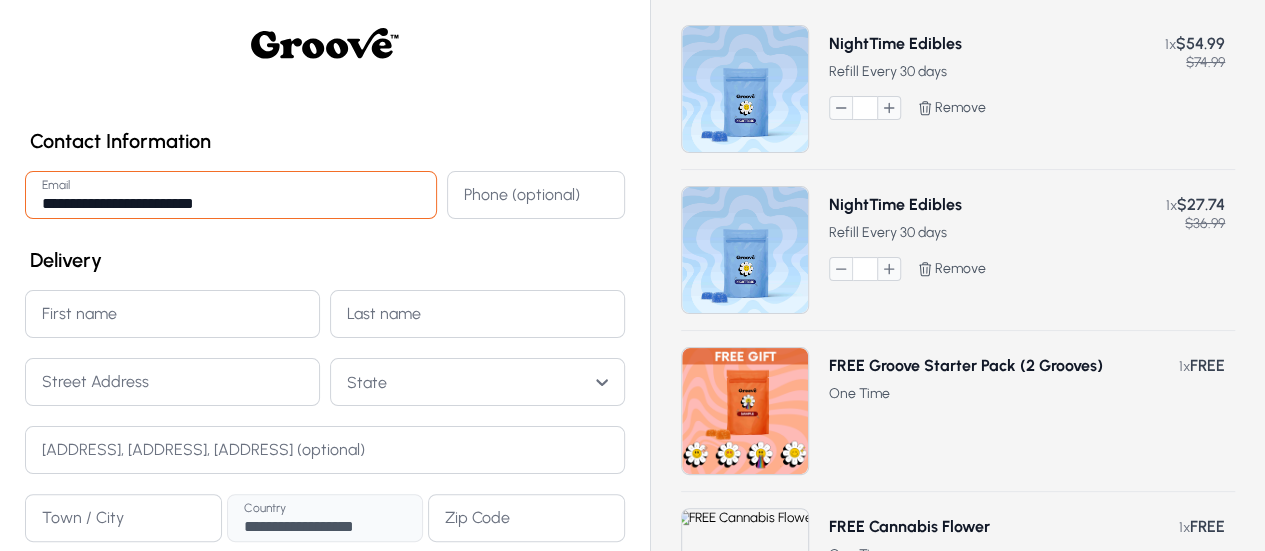 type on "**********" 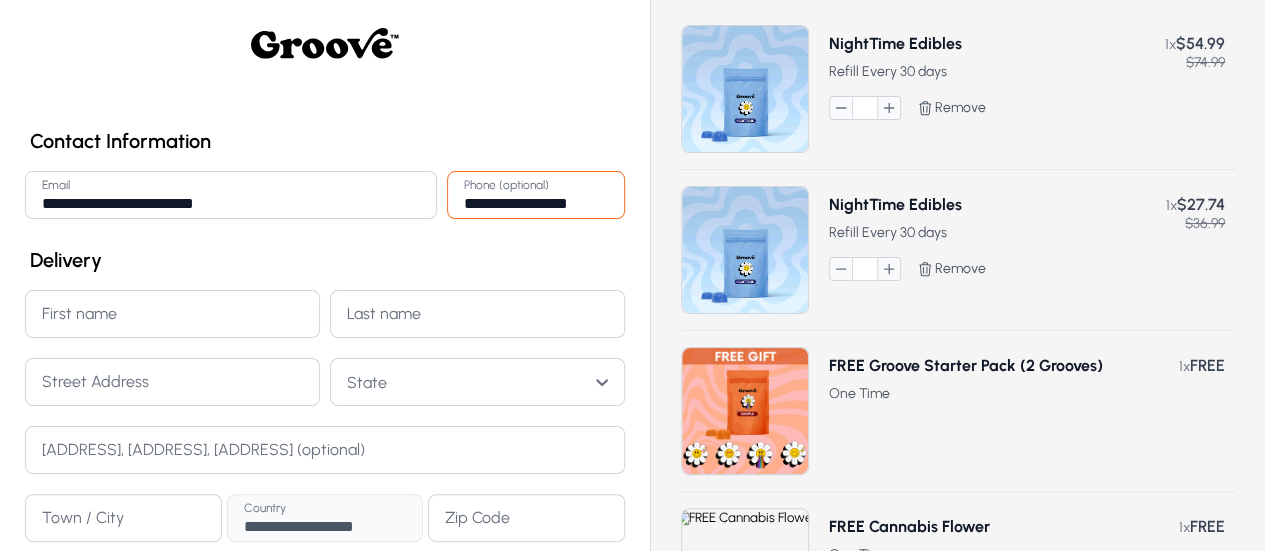 type on "**********" 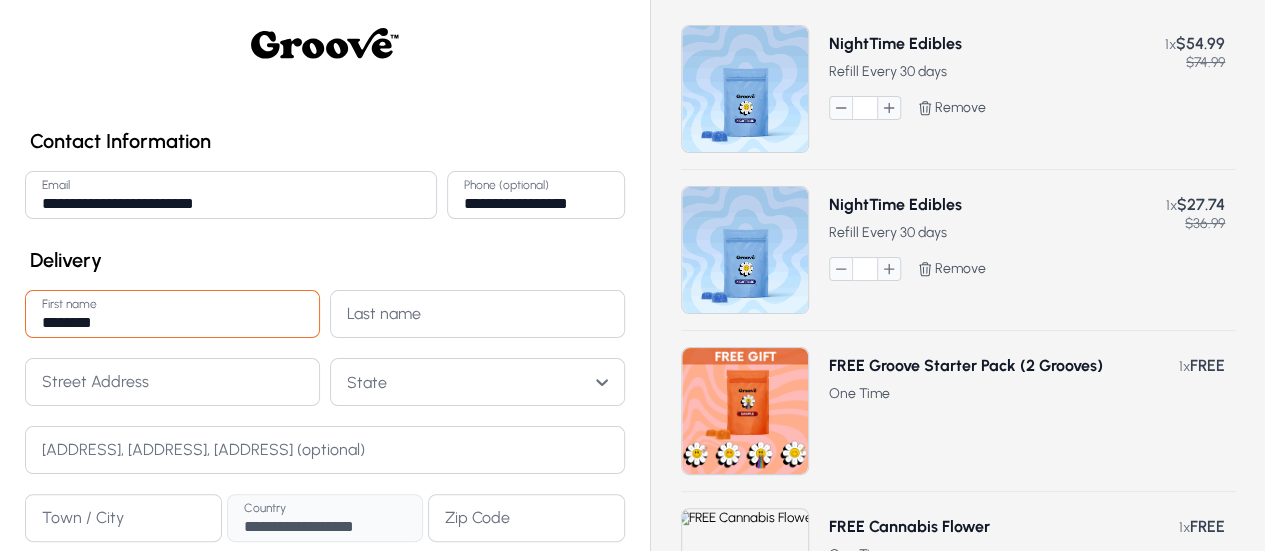 type on "********" 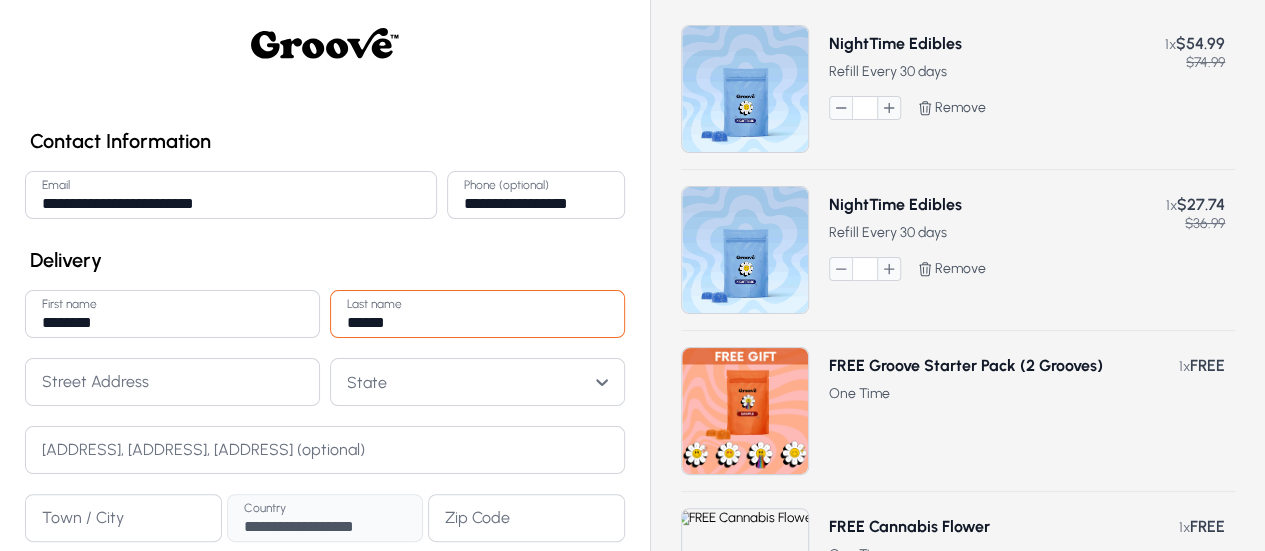 type on "******" 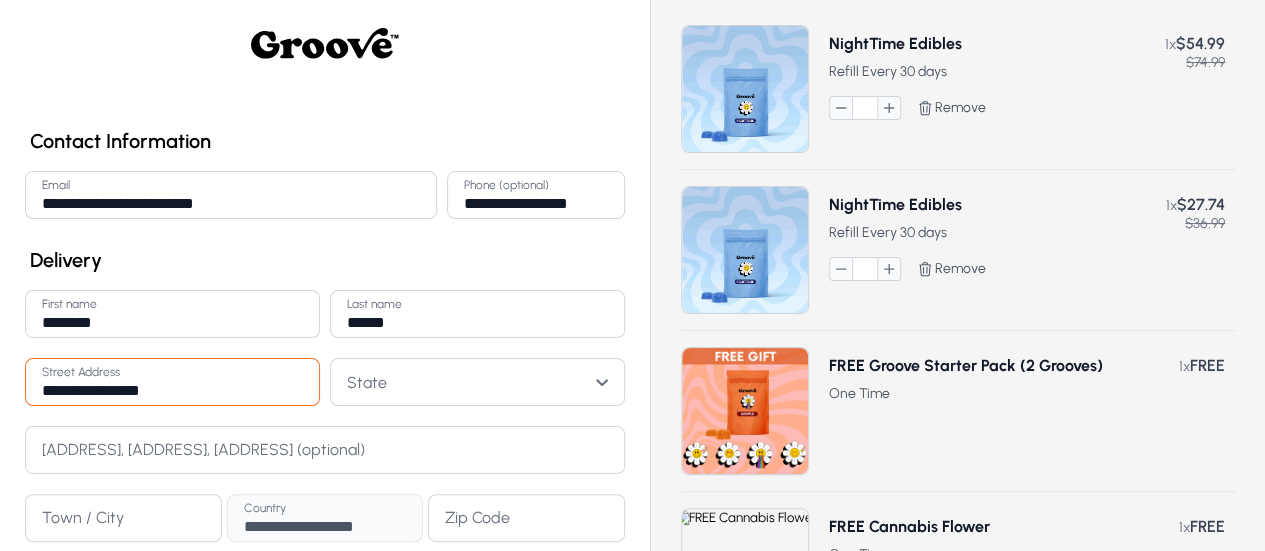 type on "**********" 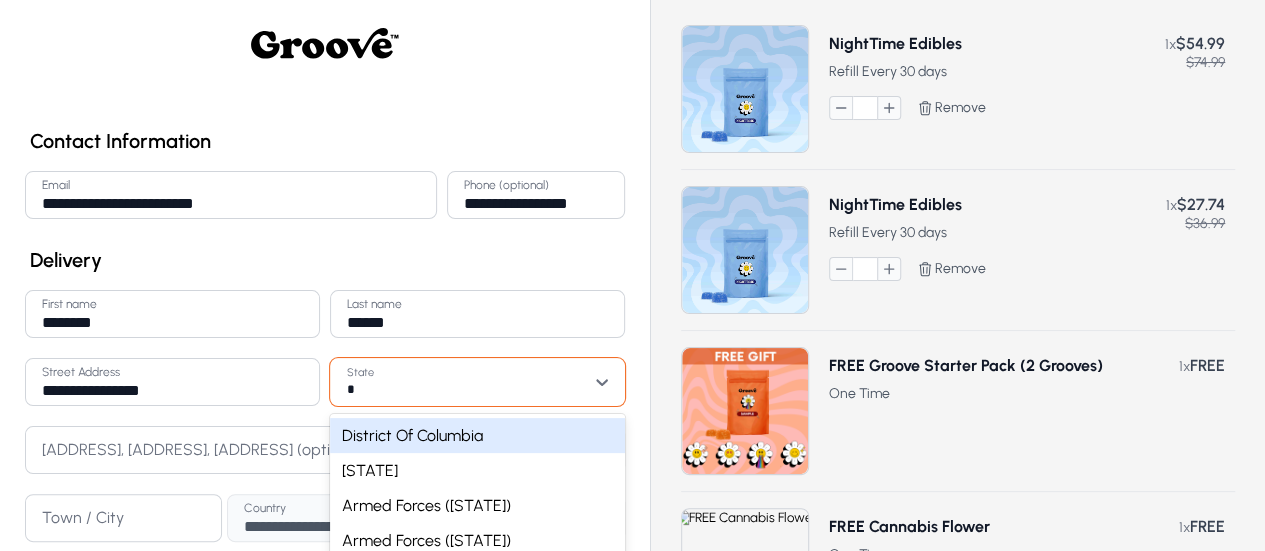 scroll, scrollTop: 62, scrollLeft: 0, axis: vertical 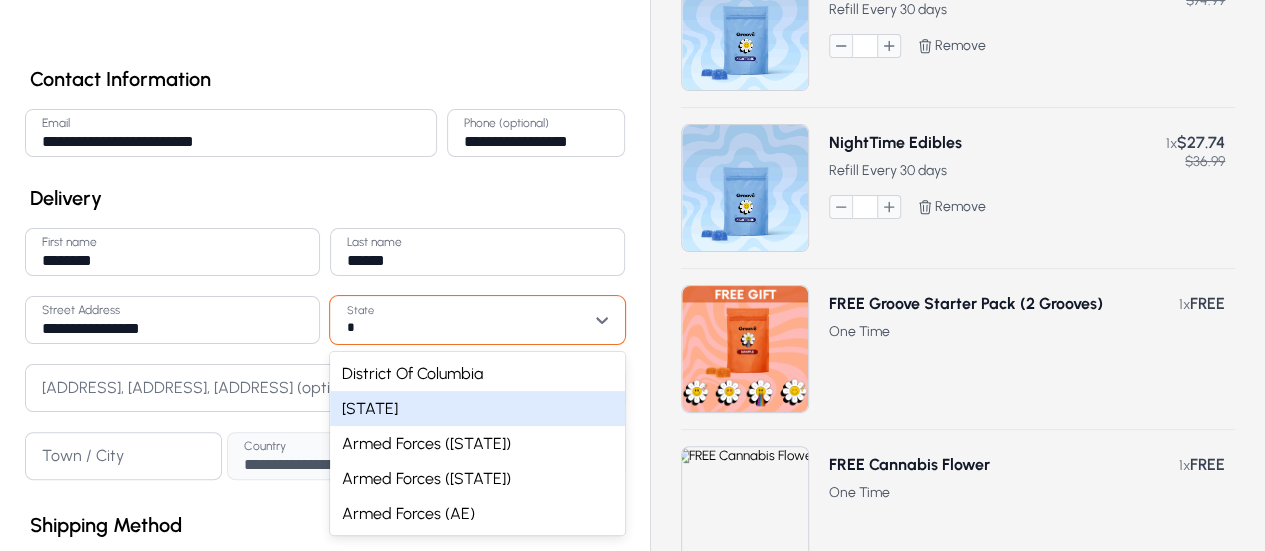 click on "[STATE]" at bounding box center (477, 408) 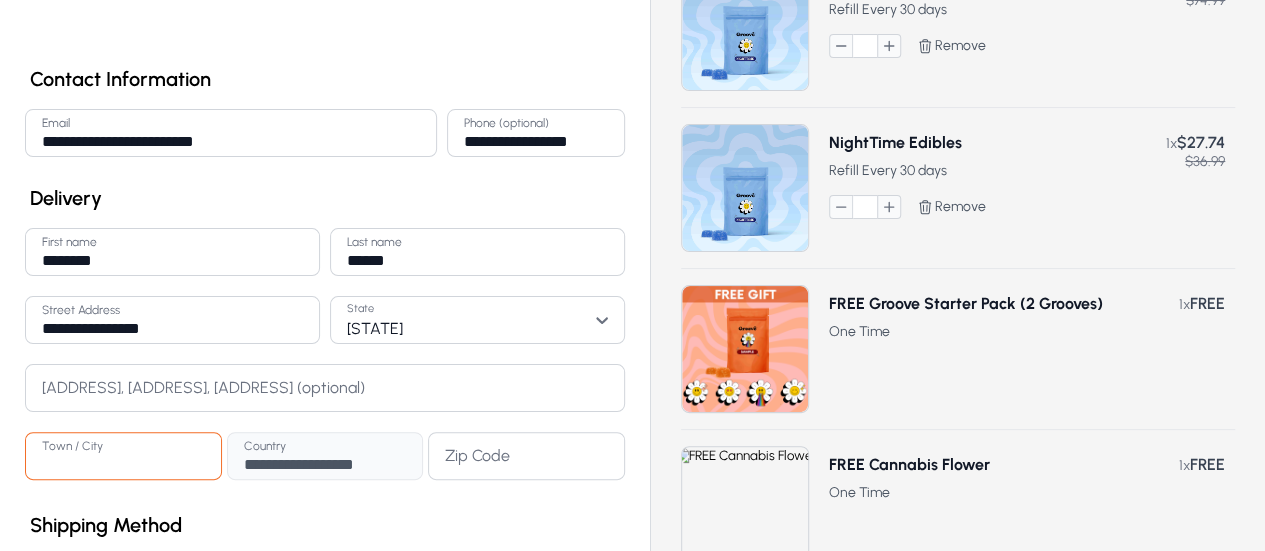 click on "Town / City" at bounding box center (123, 456) 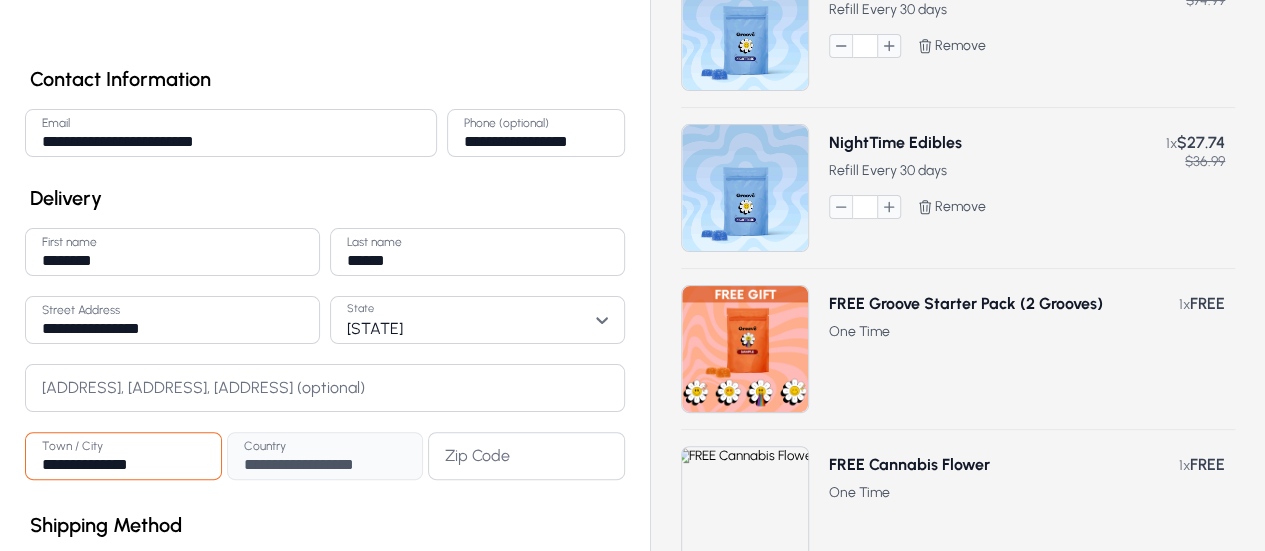 type on "**********" 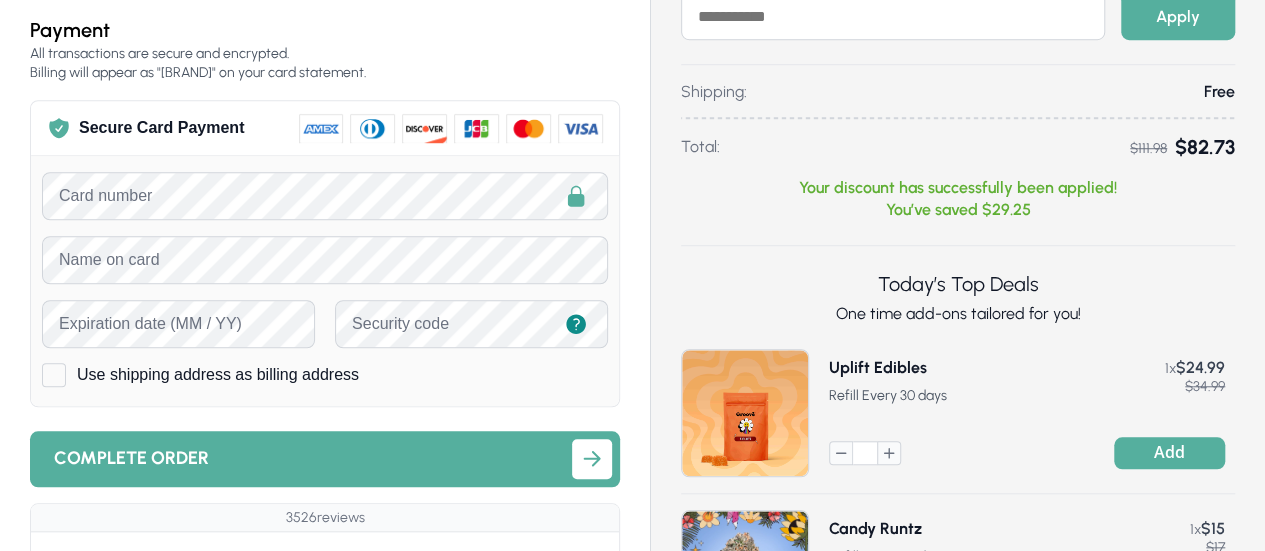 scroll, scrollTop: 712, scrollLeft: 0, axis: vertical 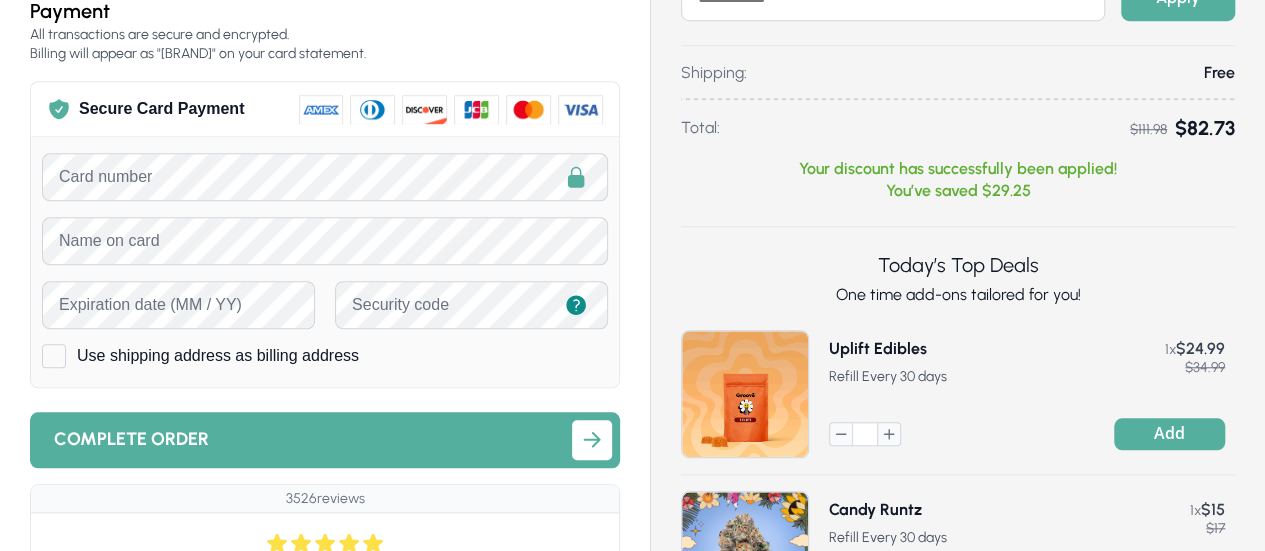 type on "*****" 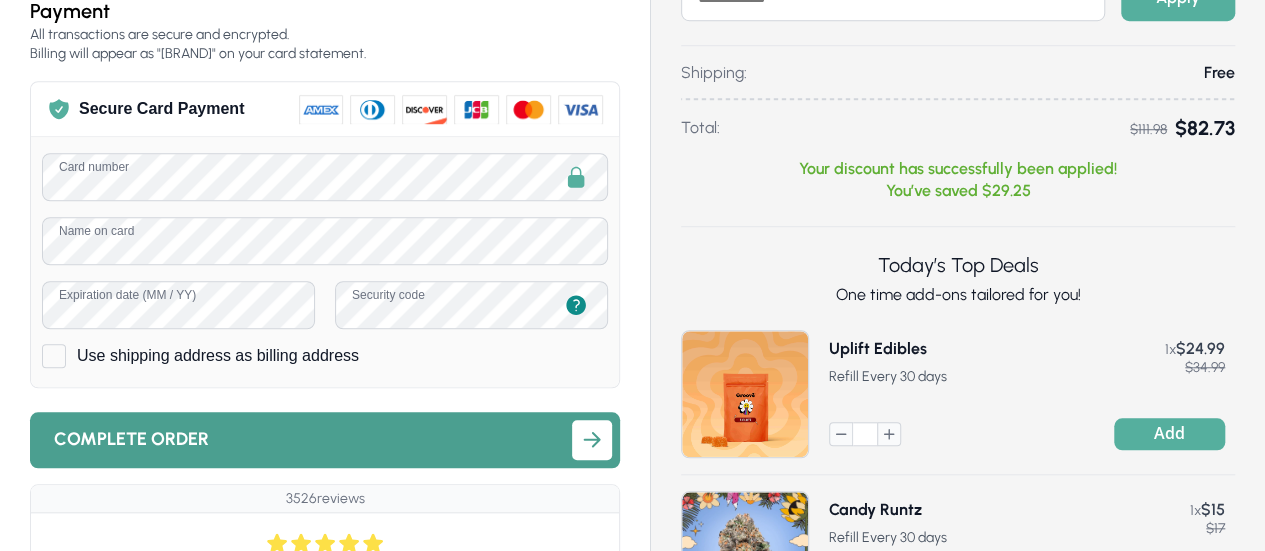 click at bounding box center [592, 439] 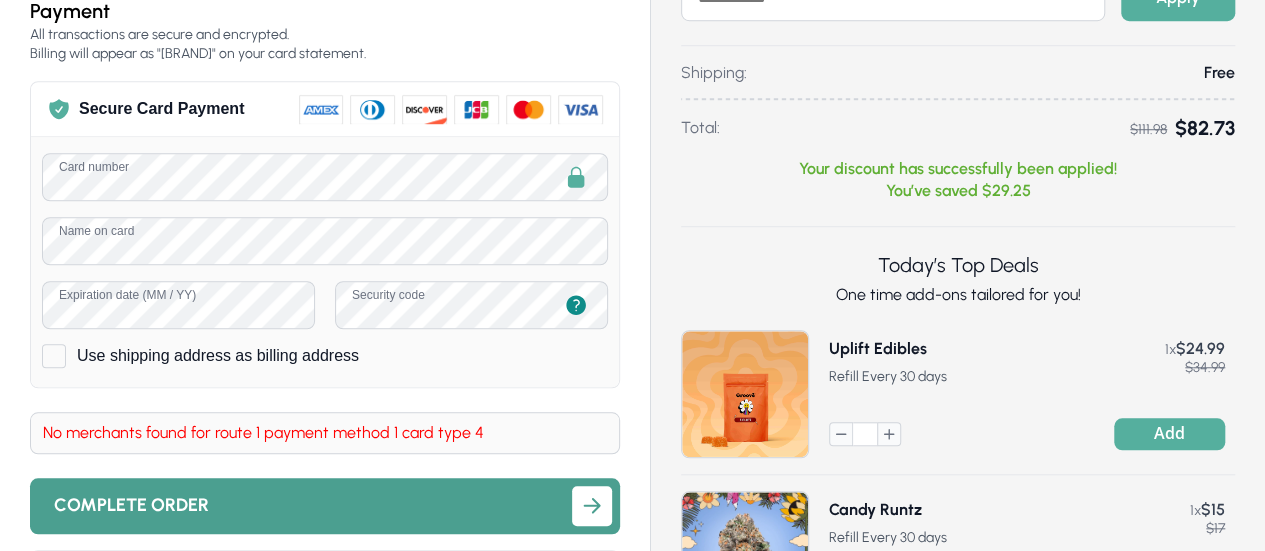 click at bounding box center [592, 506] 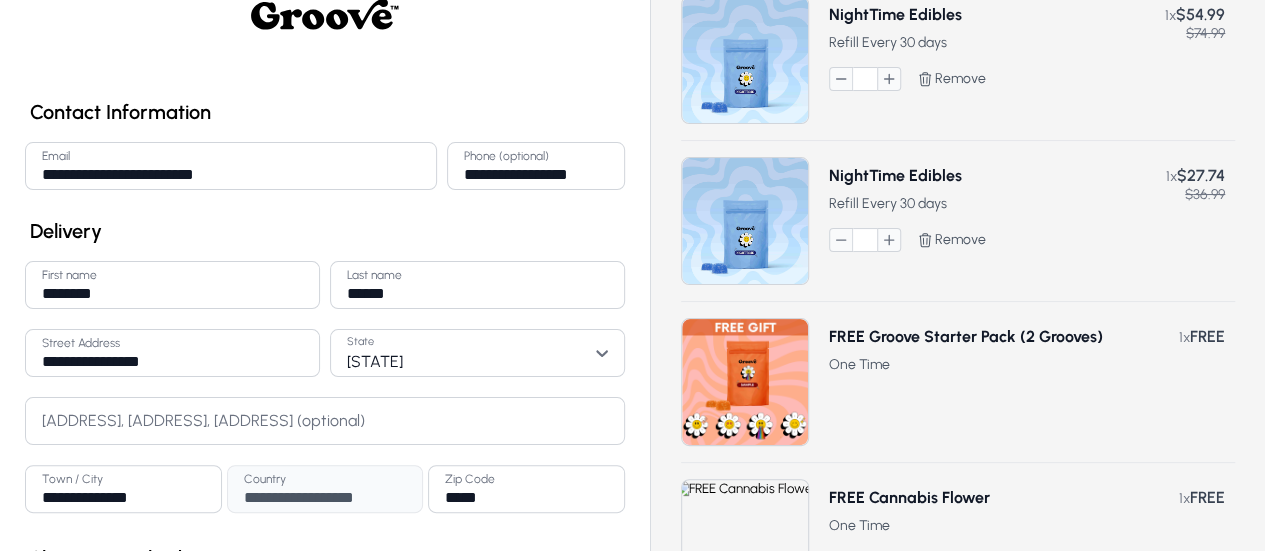 scroll, scrollTop: 0, scrollLeft: 0, axis: both 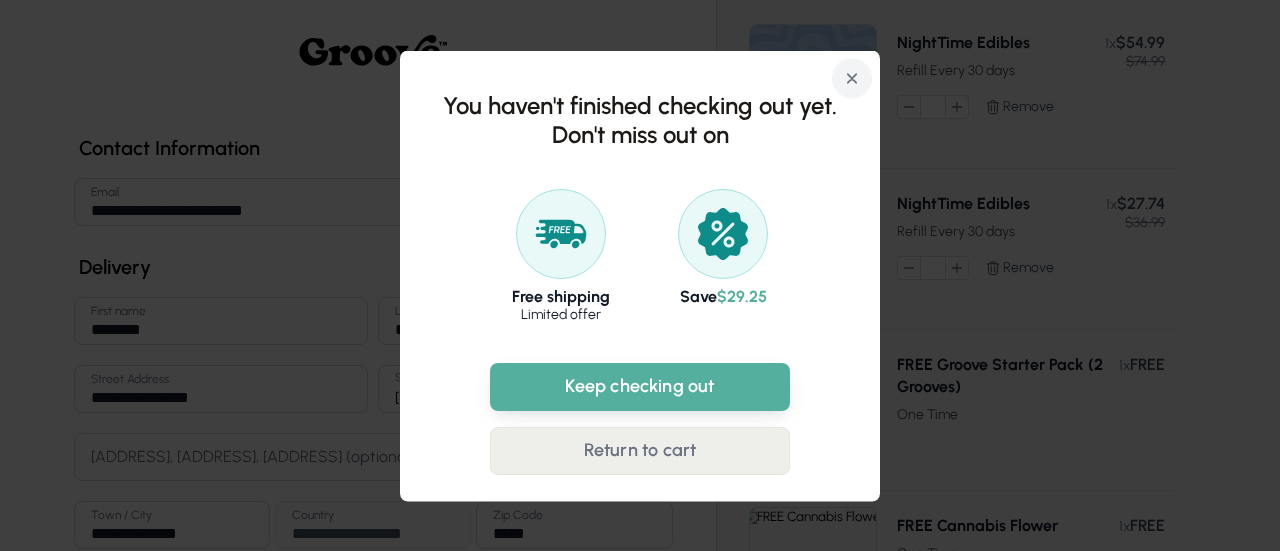 click on "Return to cart" at bounding box center (640, 450) 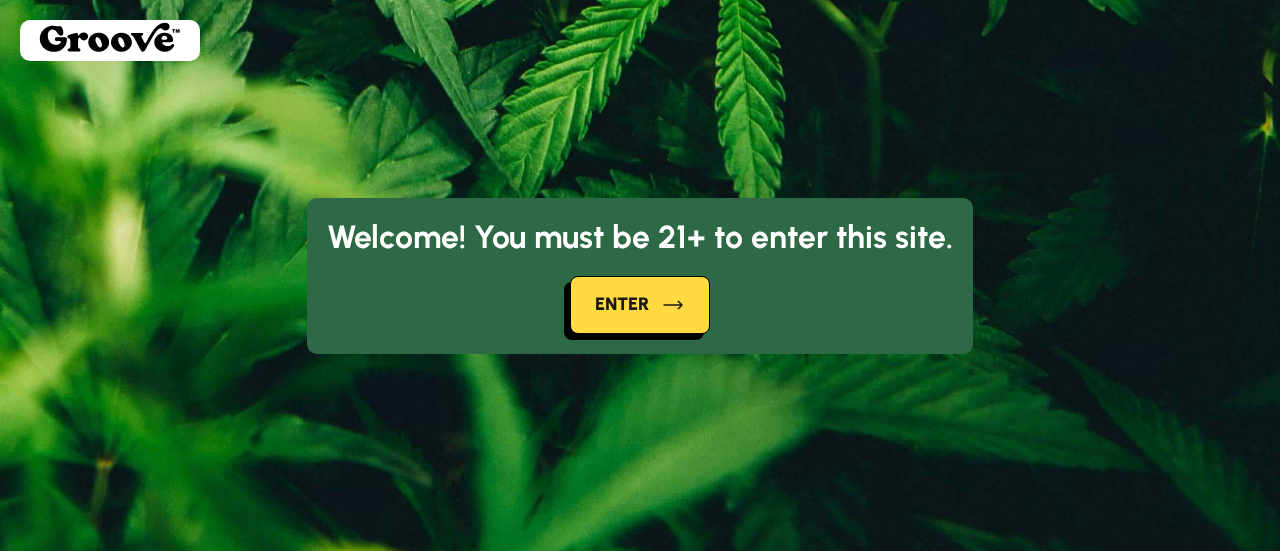 click on "Enter" at bounding box center (640, 305) 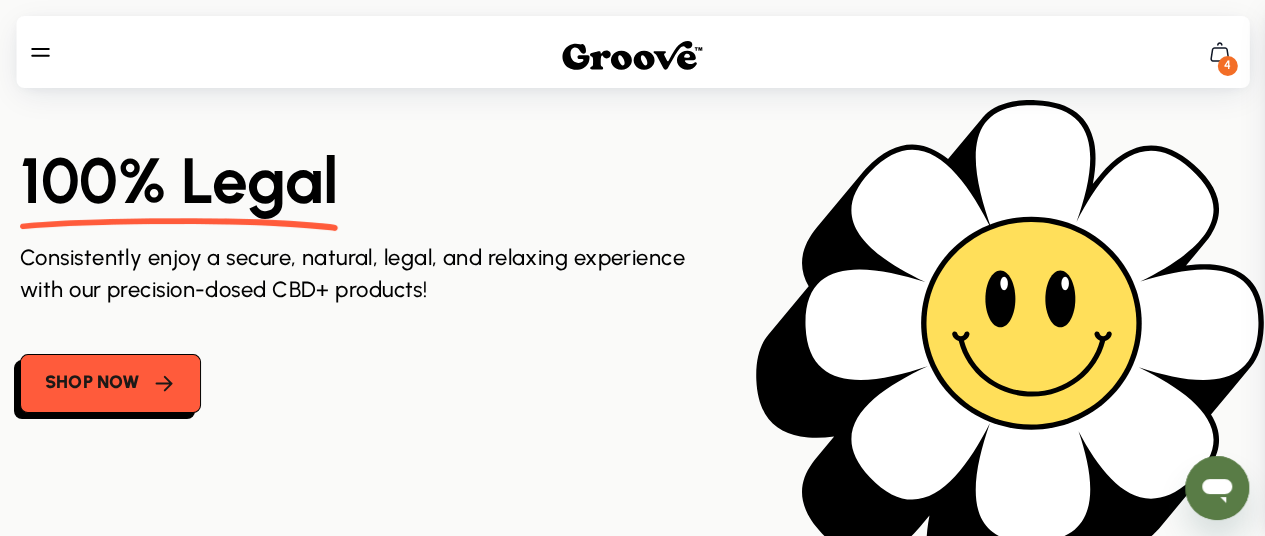 click on "About Us" at bounding box center [633, 214] 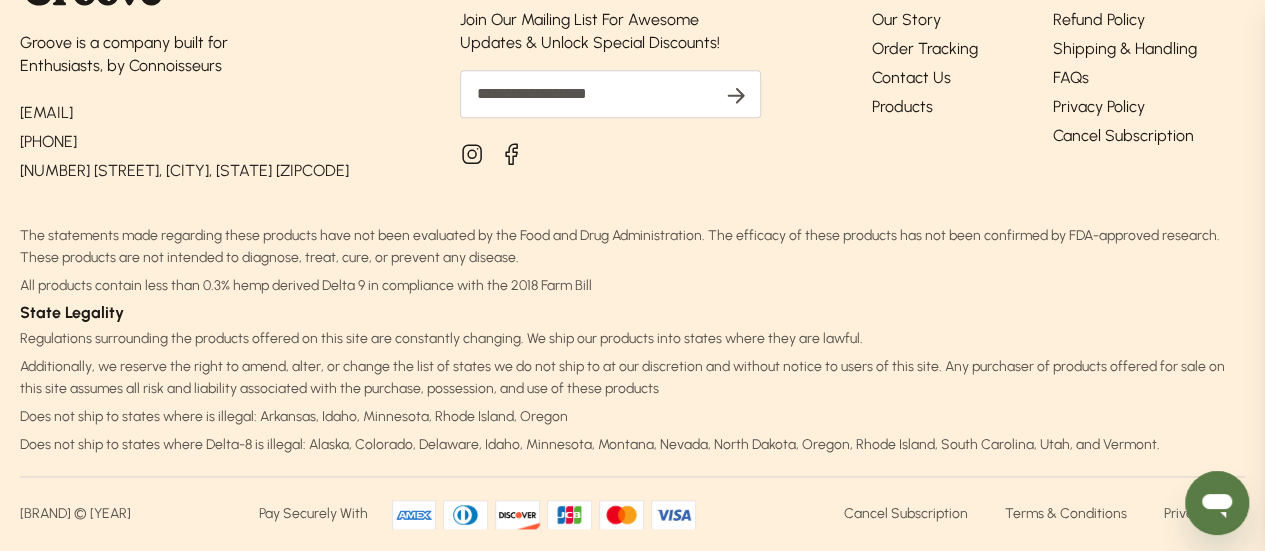 scroll, scrollTop: 1611, scrollLeft: 0, axis: vertical 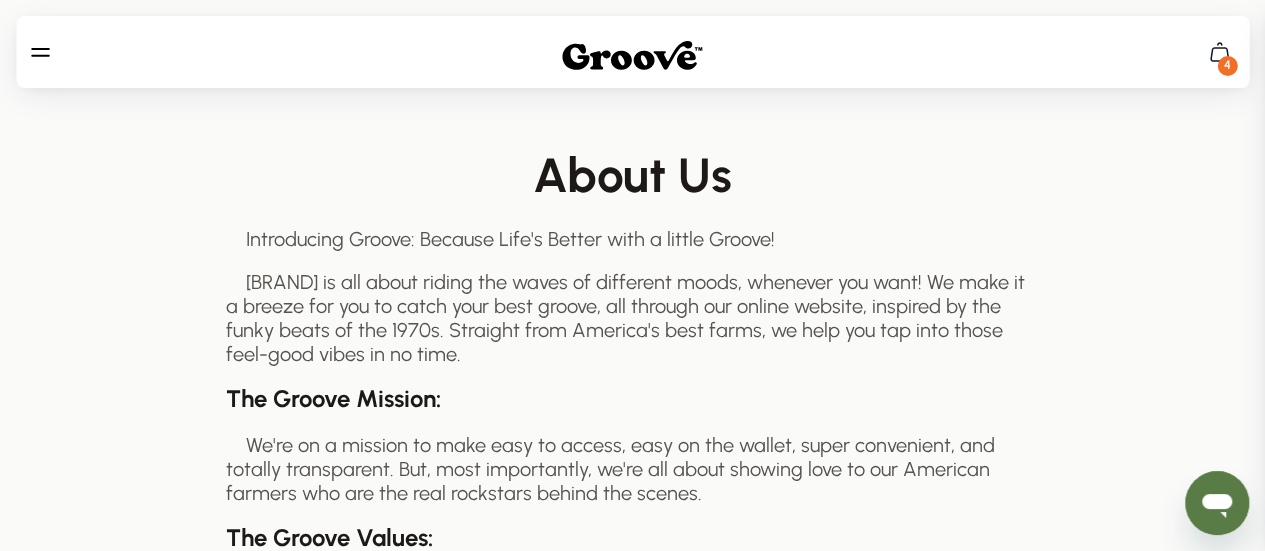 click on "Get FREE Gummies" at bounding box center (0, 0) 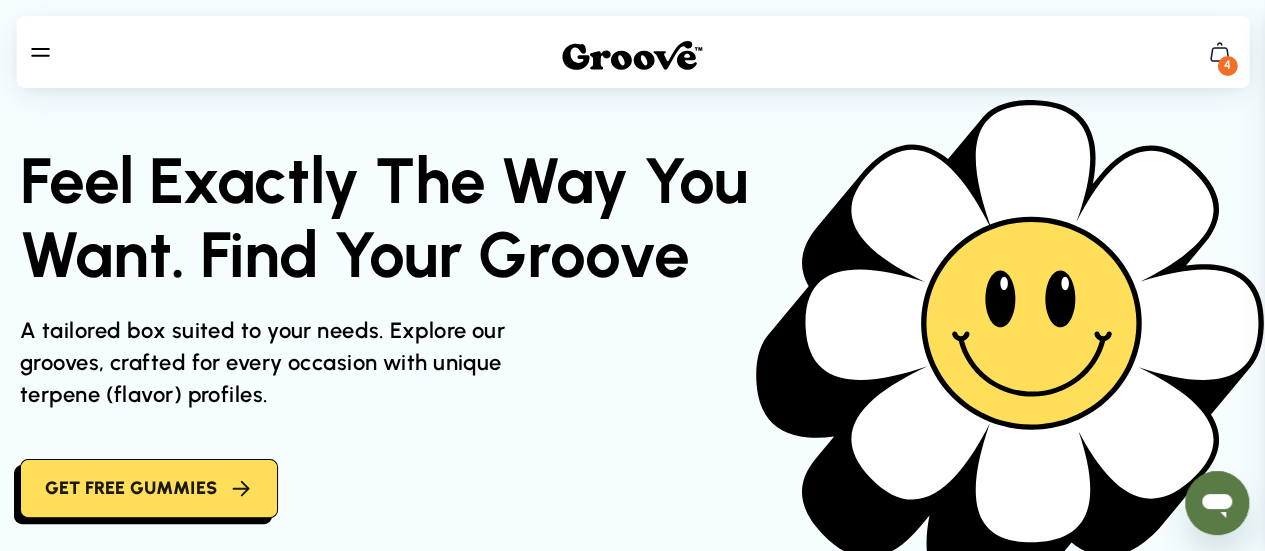 click at bounding box center (1219, 52) 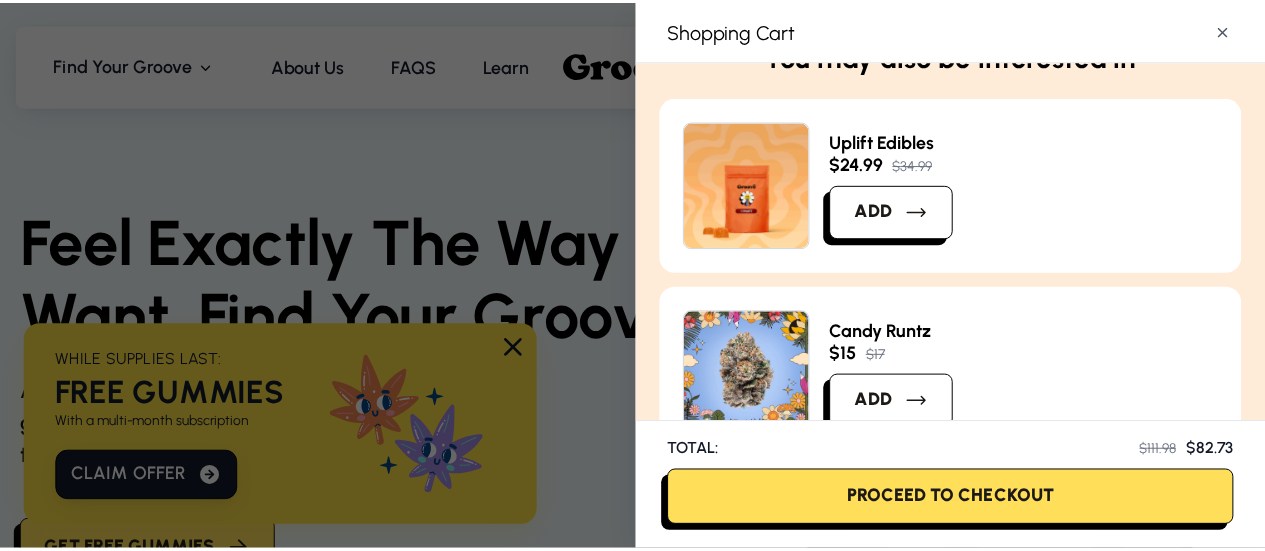 scroll, scrollTop: 928, scrollLeft: 0, axis: vertical 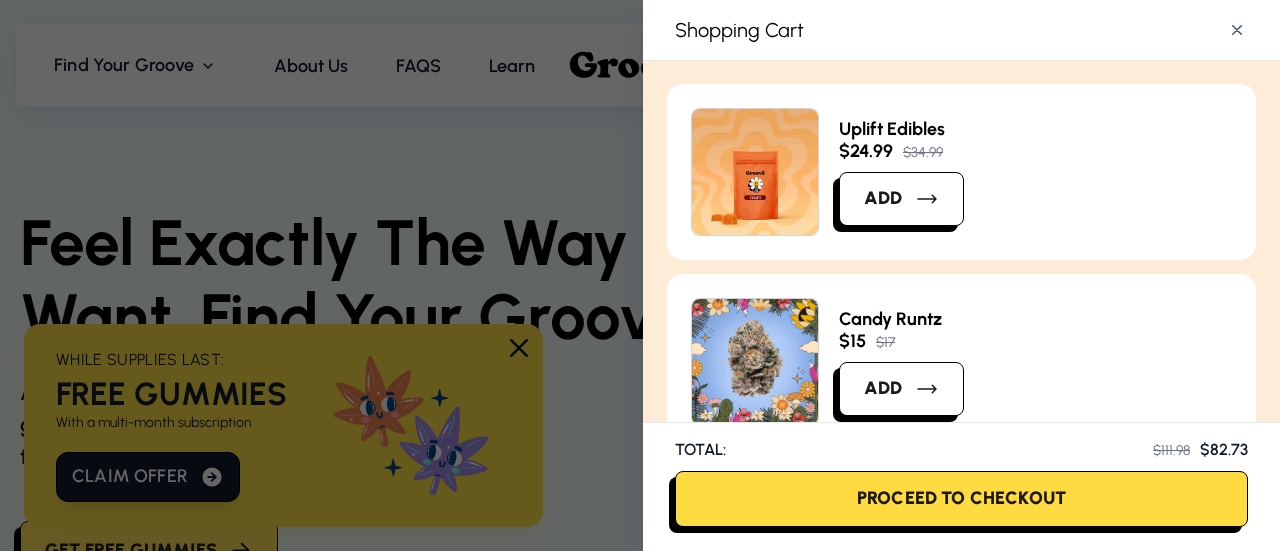 click on "Proceed To Checkout" at bounding box center (961, 499) 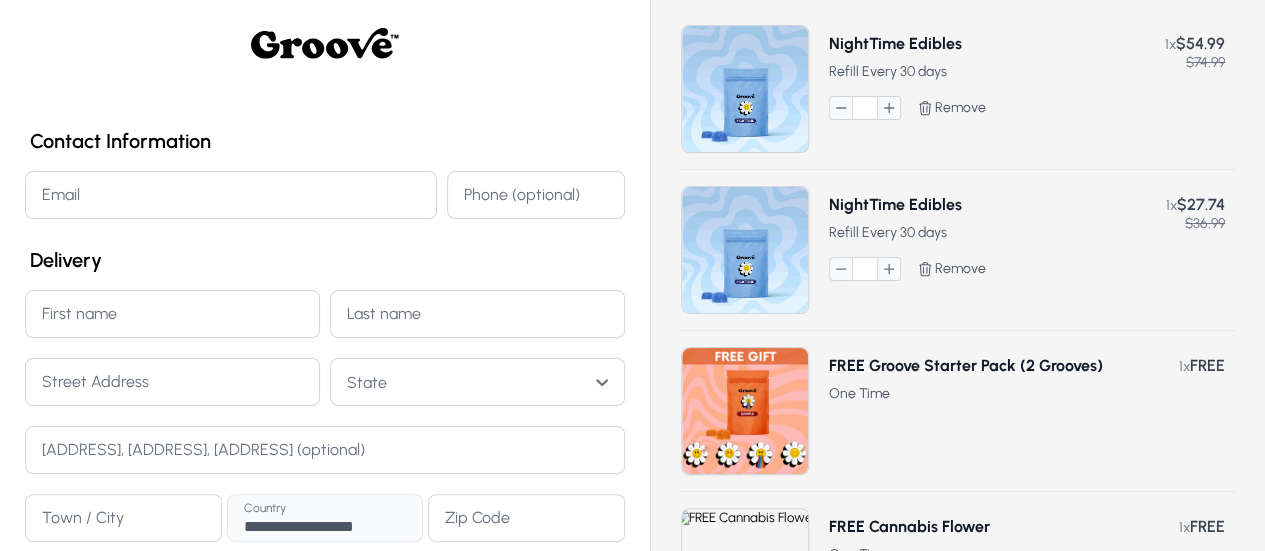 click on "Email" at bounding box center (231, 195) 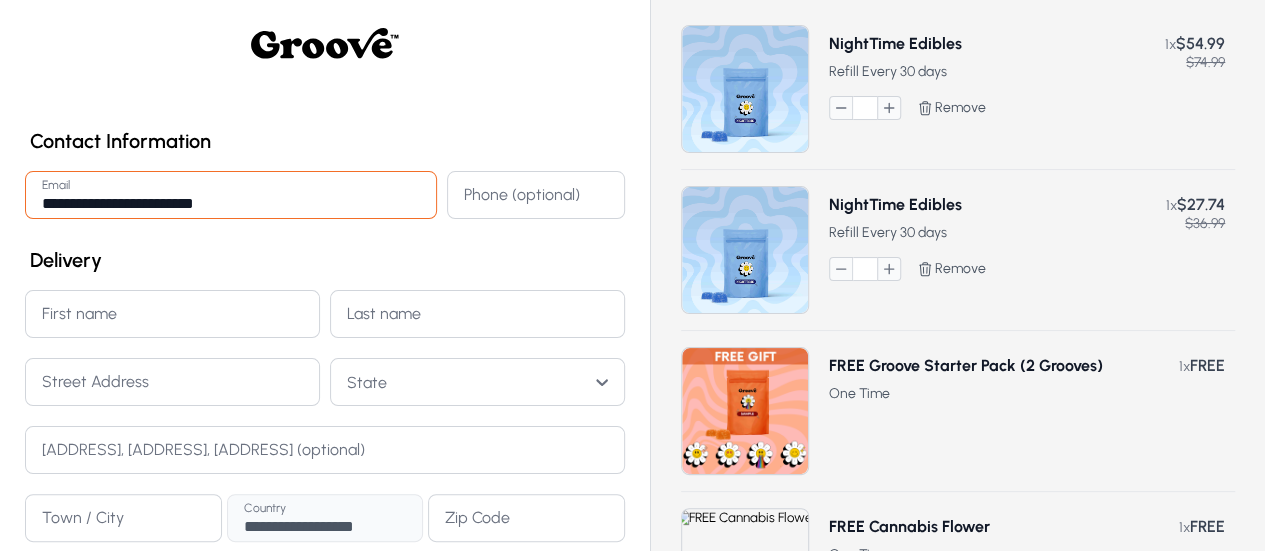 type on "**********" 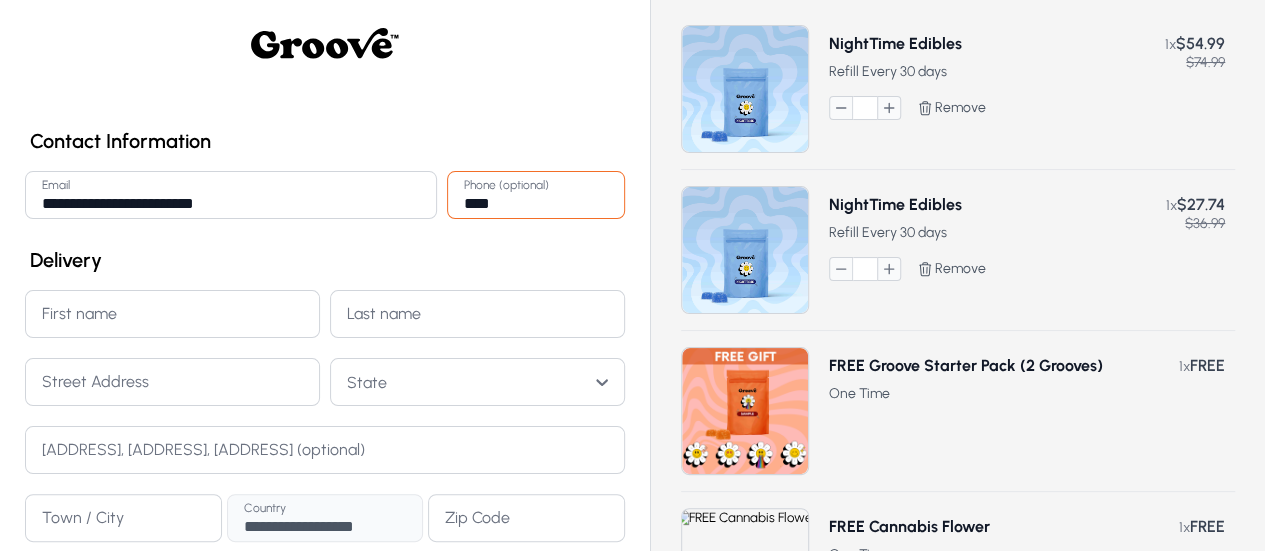 click on "****" at bounding box center [536, 195] 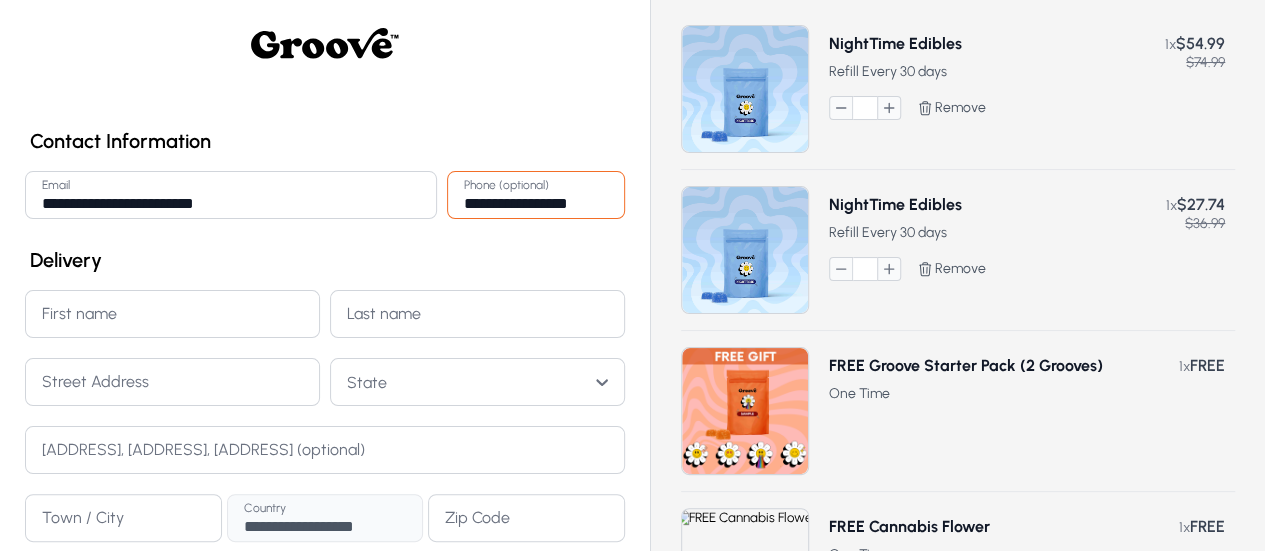 type on "**********" 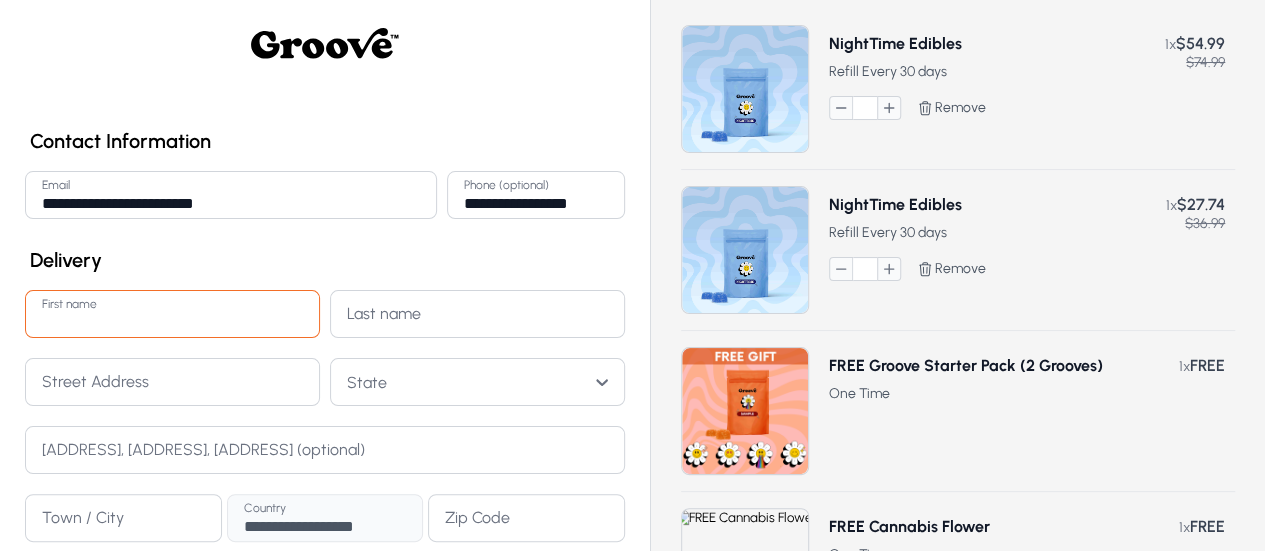 click on "First name" at bounding box center (172, 314) 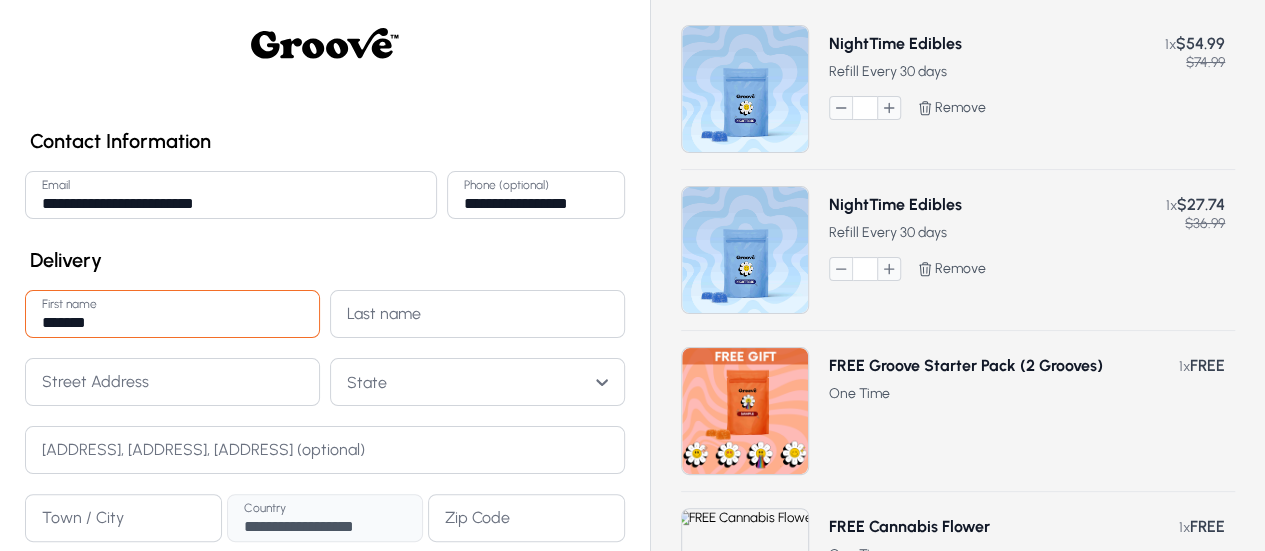 type on "********" 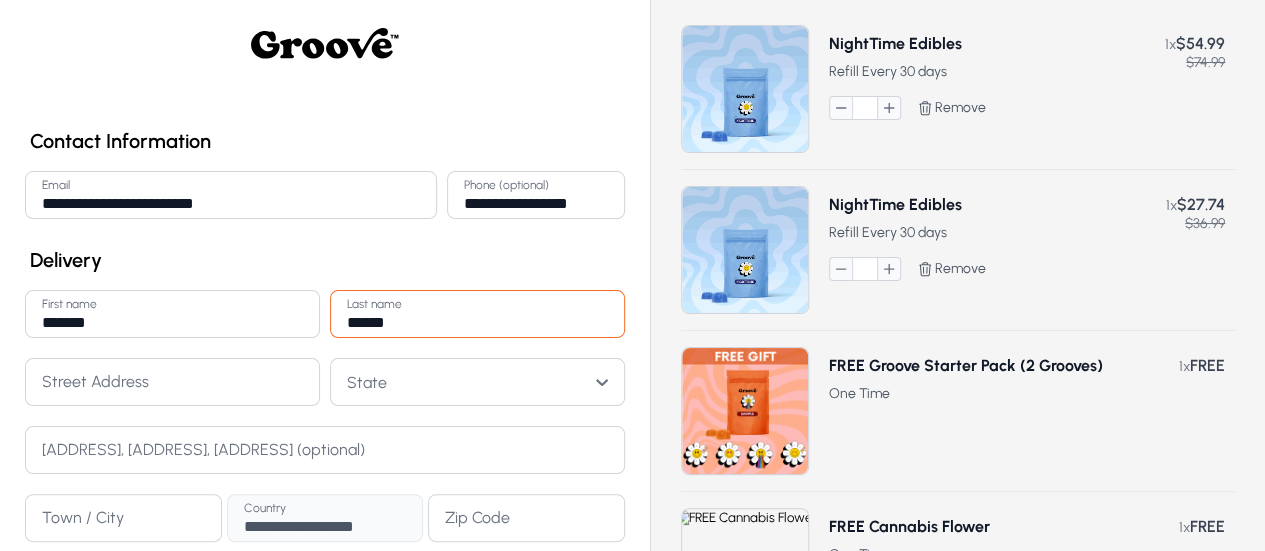 type on "******" 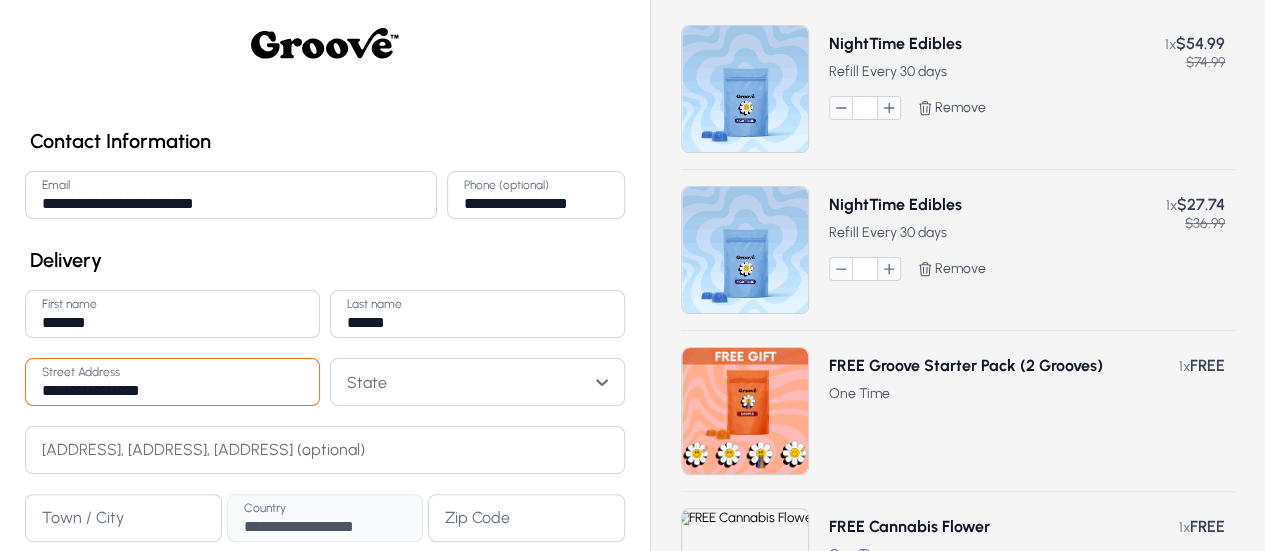type on "**********" 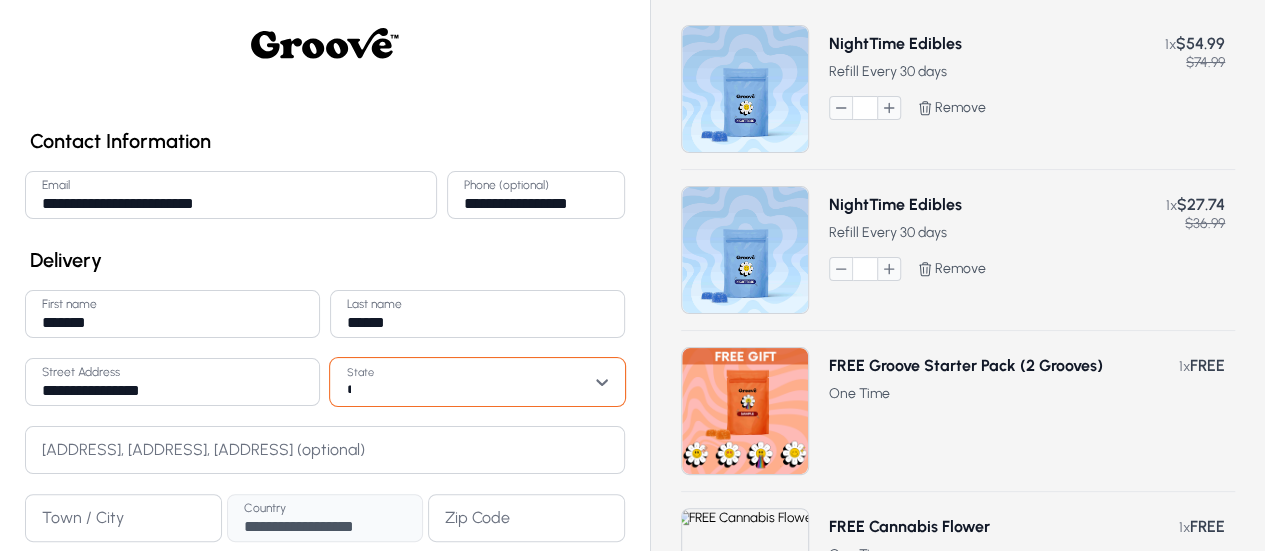 scroll, scrollTop: 62, scrollLeft: 0, axis: vertical 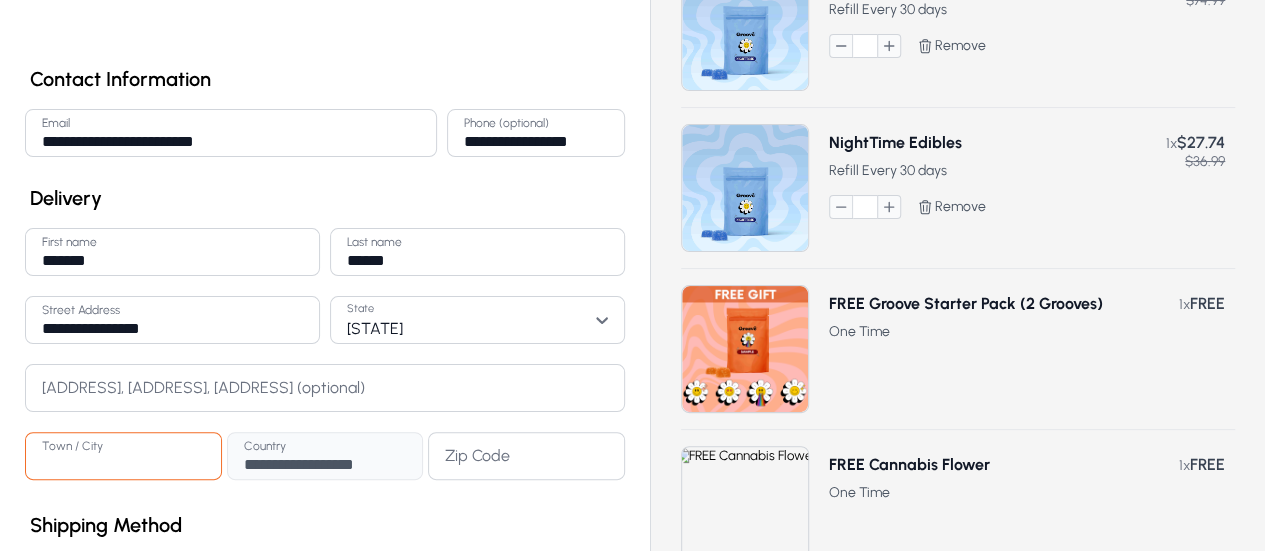 click on "Town / City" at bounding box center [123, 456] 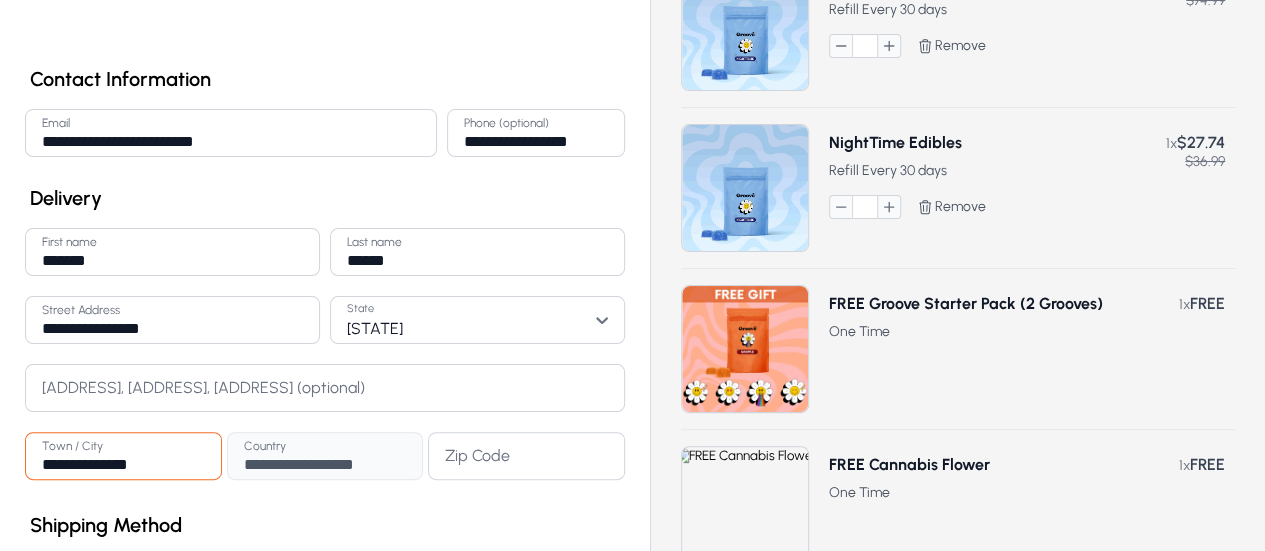 type on "**********" 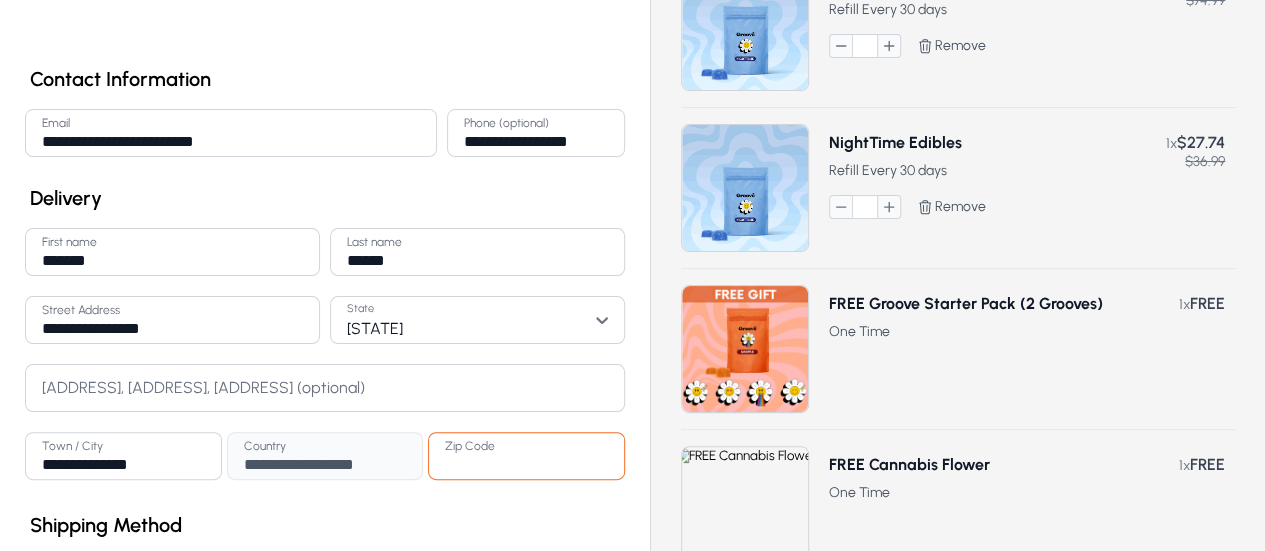 click on "Zip Code" at bounding box center [526, 456] 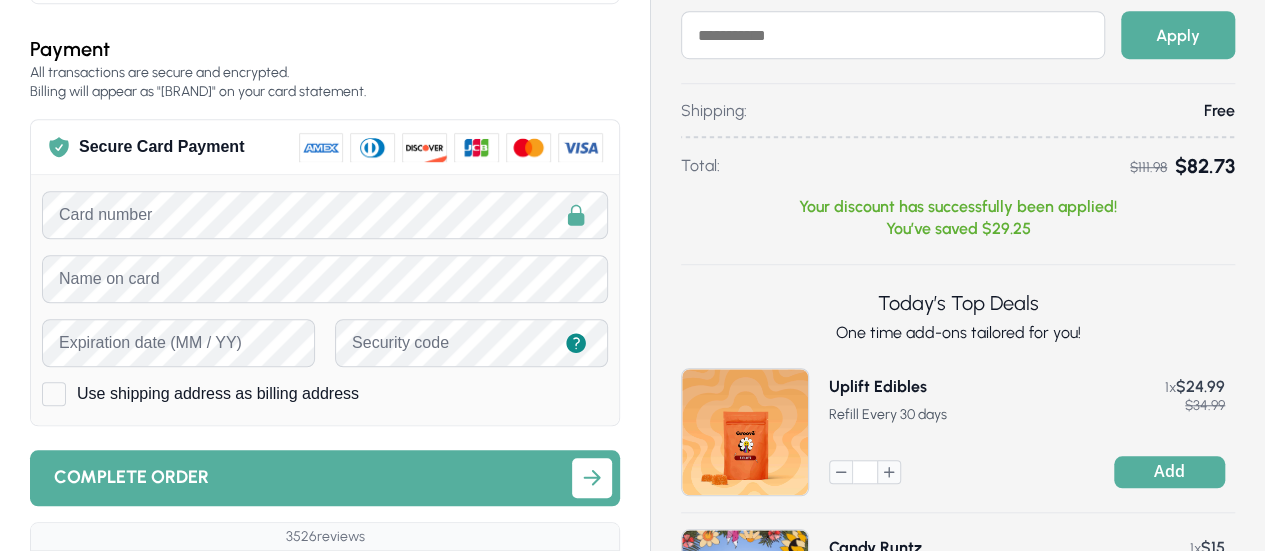 scroll, scrollTop: 676, scrollLeft: 0, axis: vertical 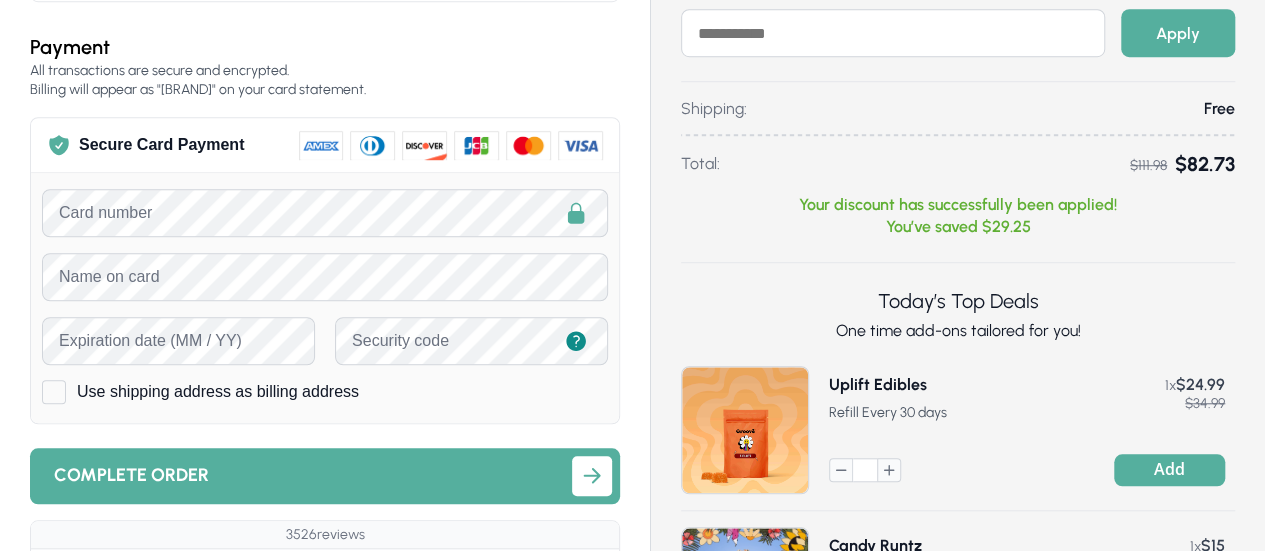 type on "*****" 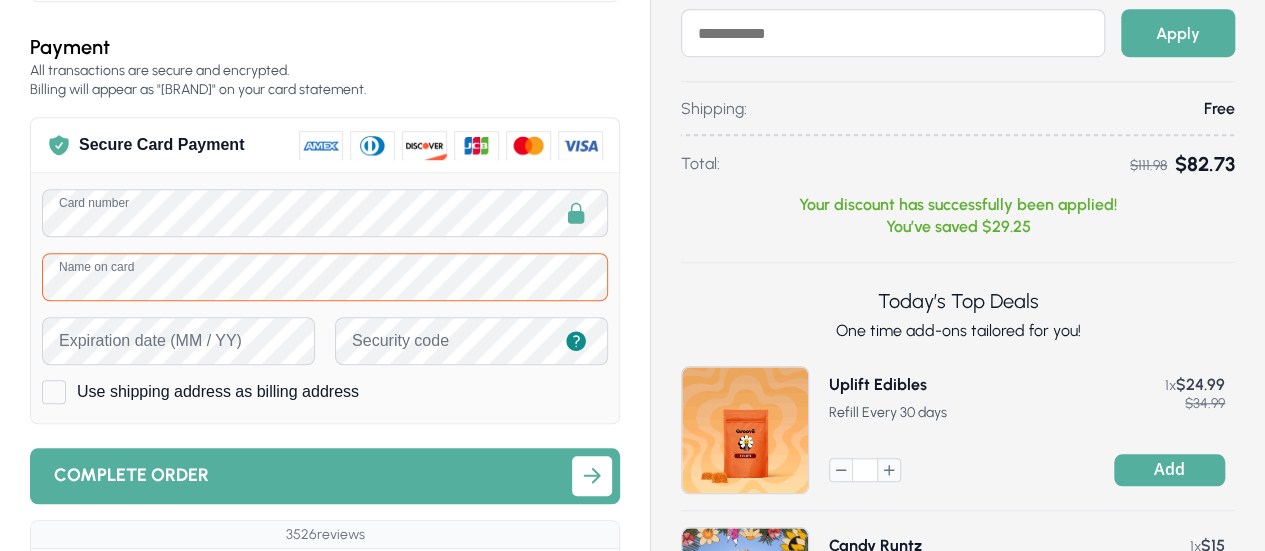 click on "Card number Name on card Expiration date (MM / YY) Security code Use shipping address as billing address" at bounding box center [325, 297] 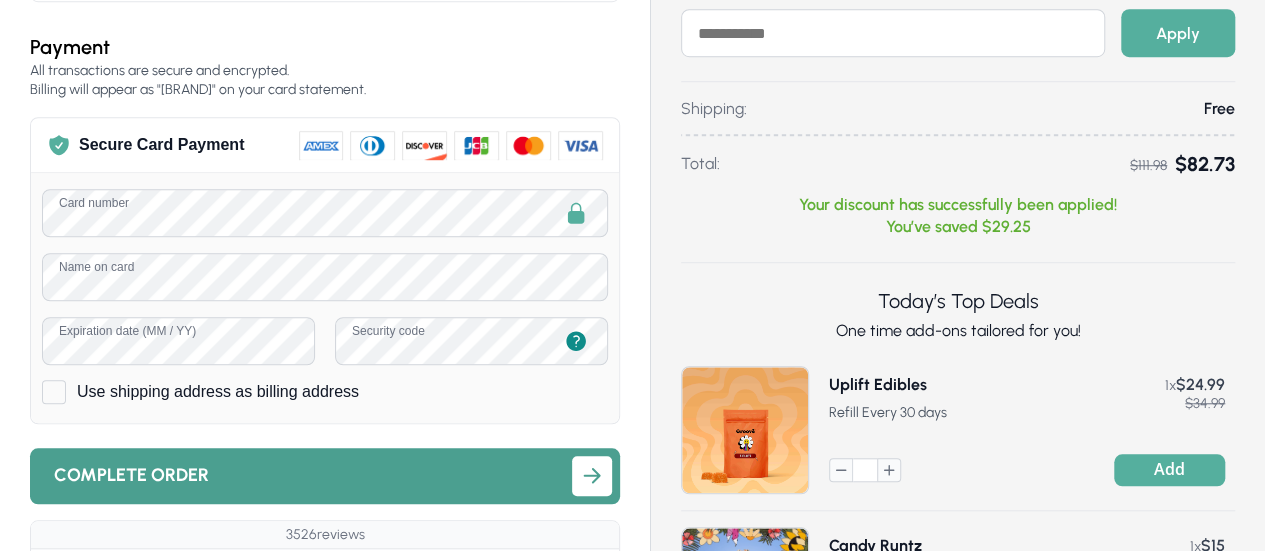click on "Complete order" at bounding box center (325, 476) 